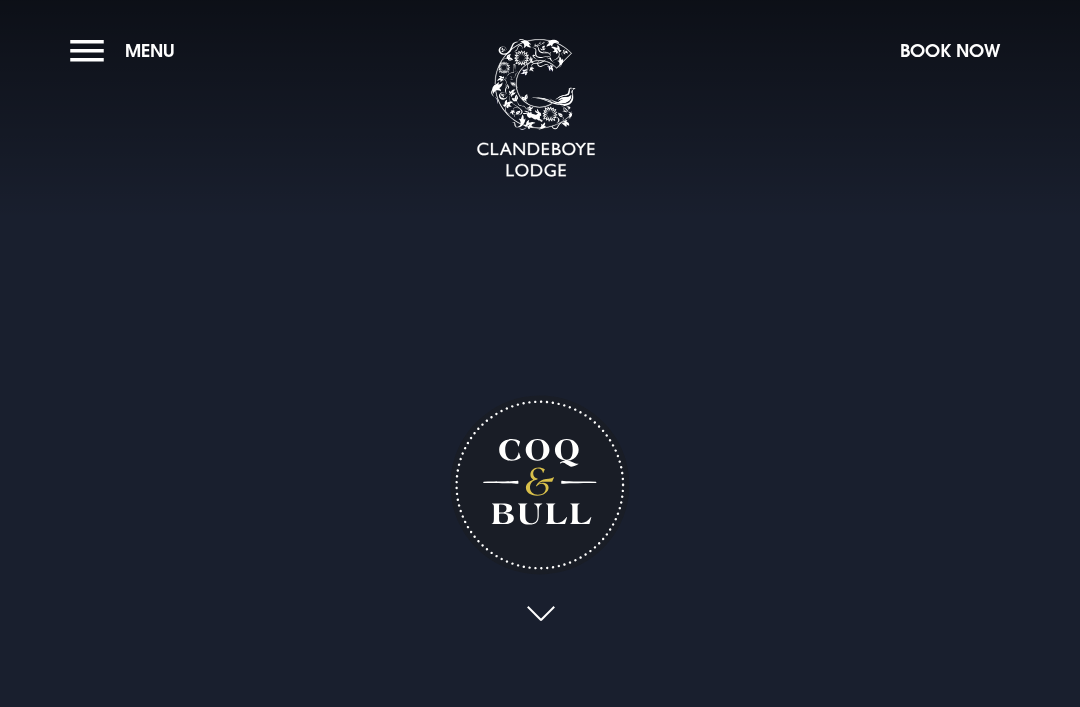 scroll, scrollTop: 0, scrollLeft: 0, axis: both 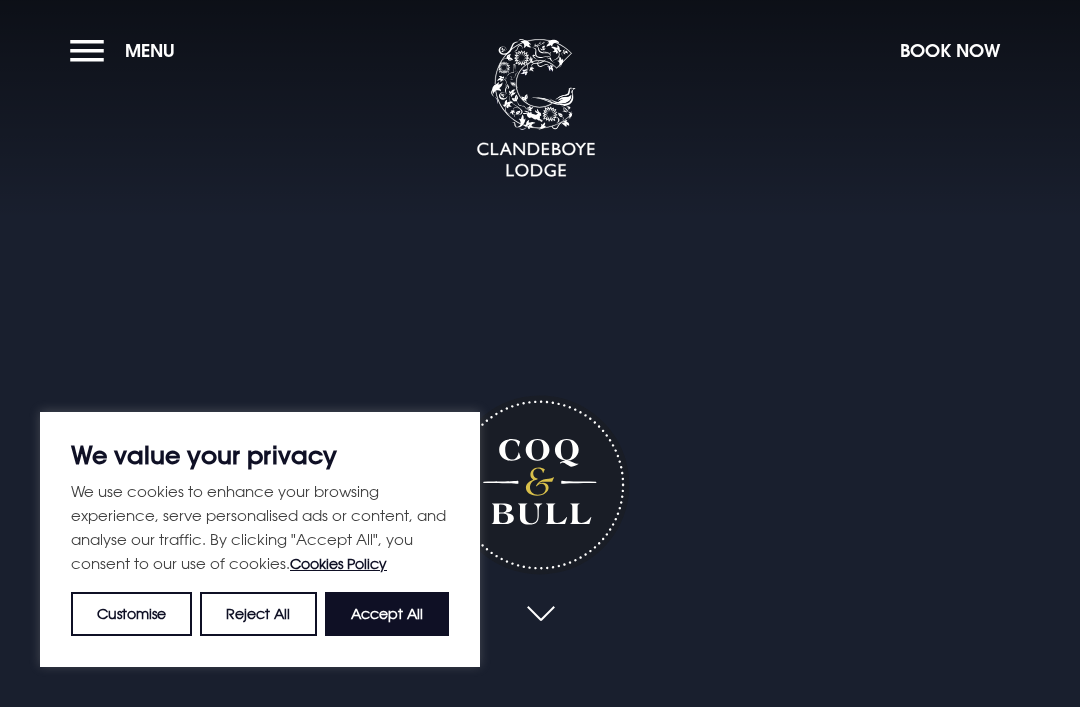 click on "Reject All" at bounding box center [258, 614] 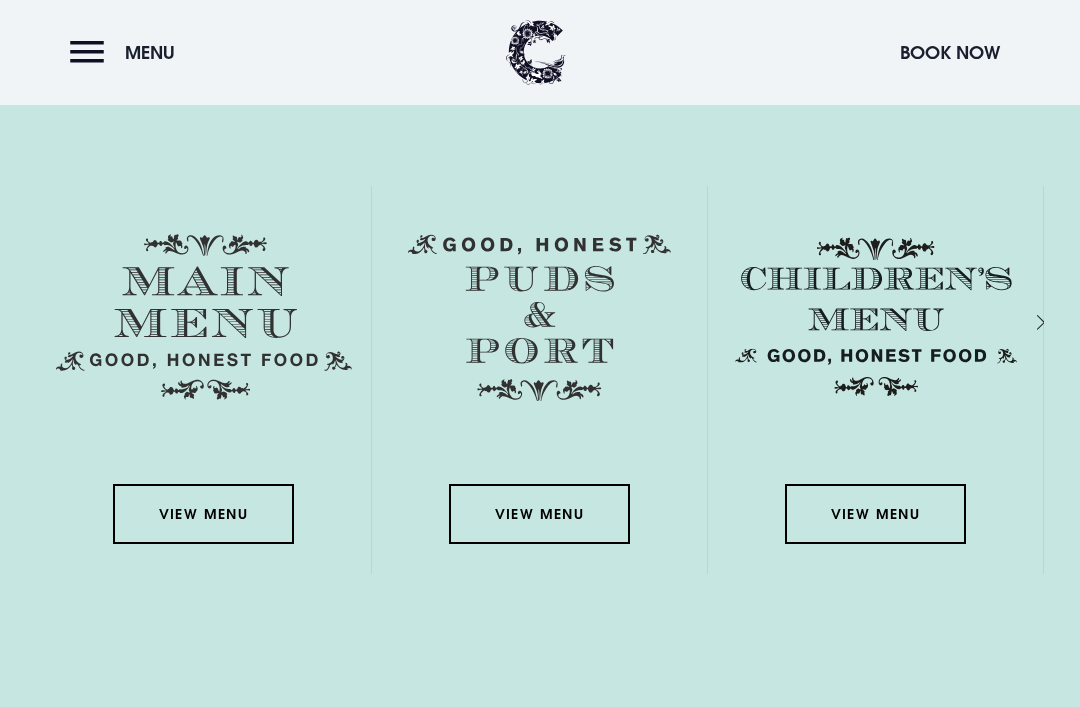 scroll, scrollTop: 2762, scrollLeft: 0, axis: vertical 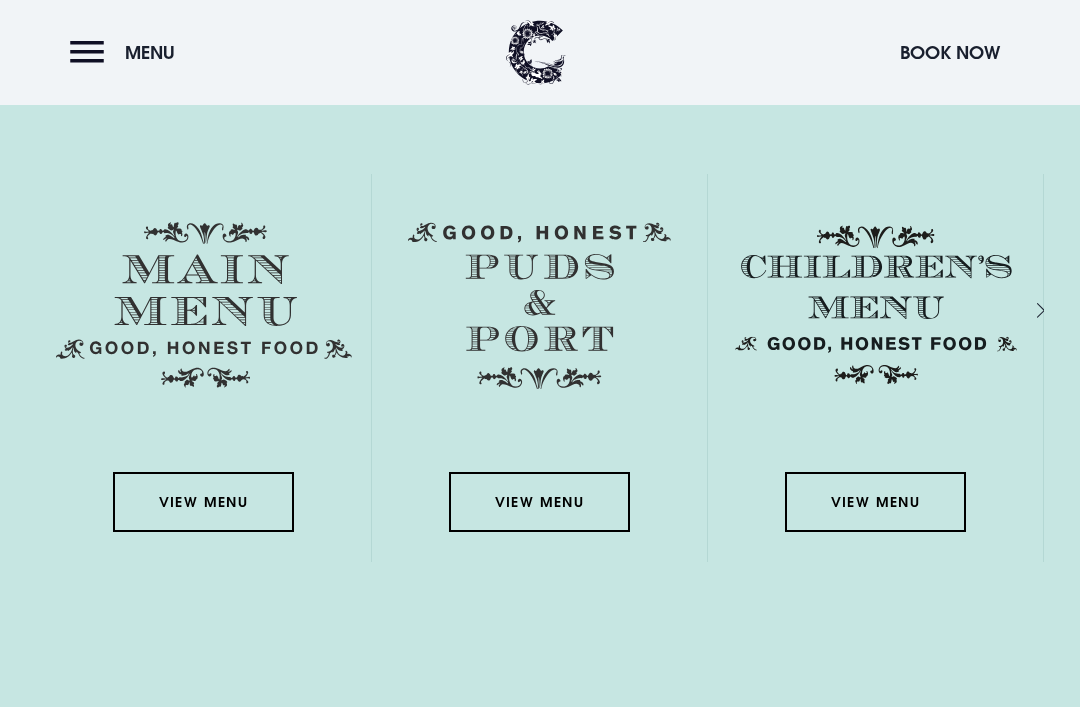 click on "View Menu" at bounding box center (203, 502) 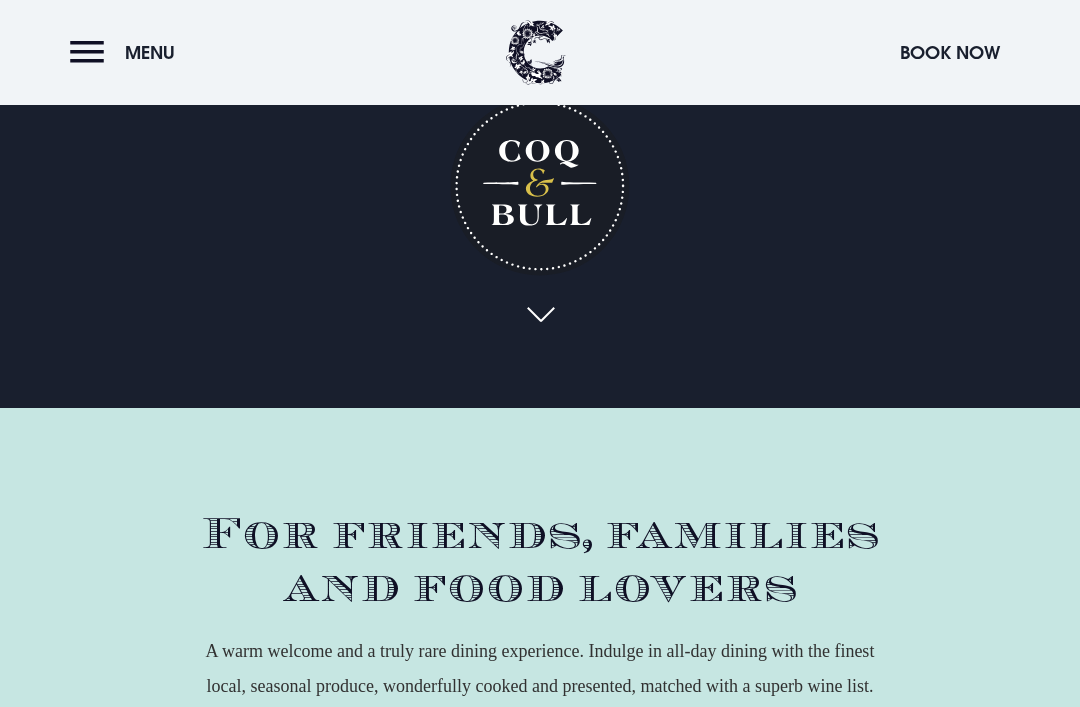 scroll, scrollTop: 0, scrollLeft: 0, axis: both 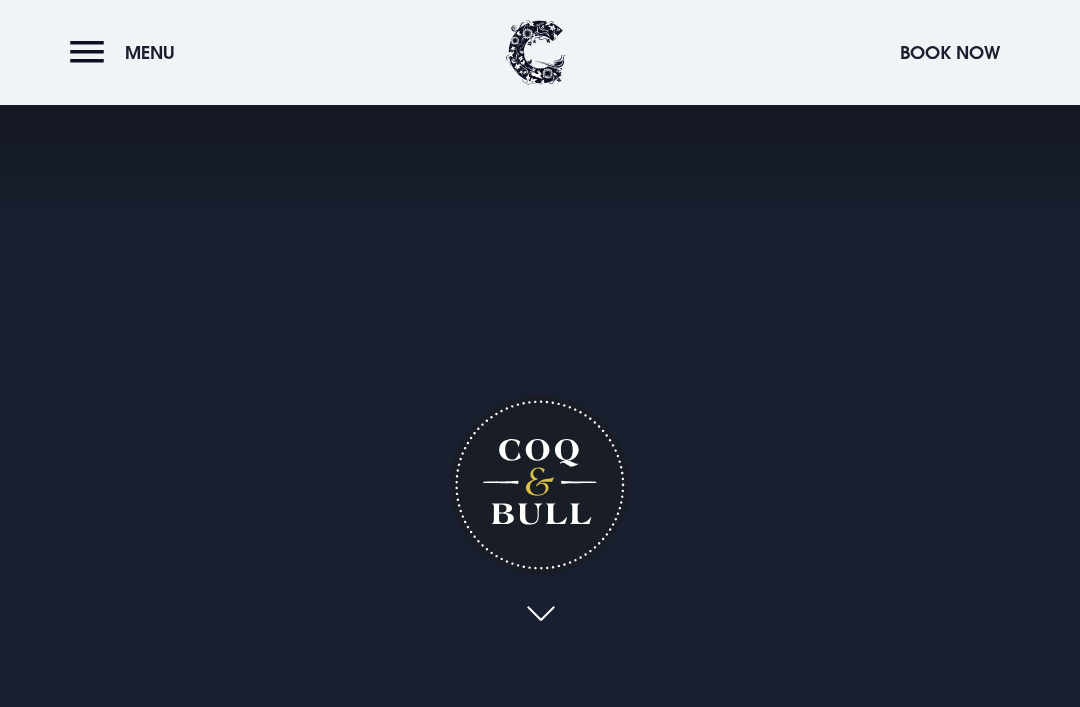 click on "Menu" at bounding box center (127, 52) 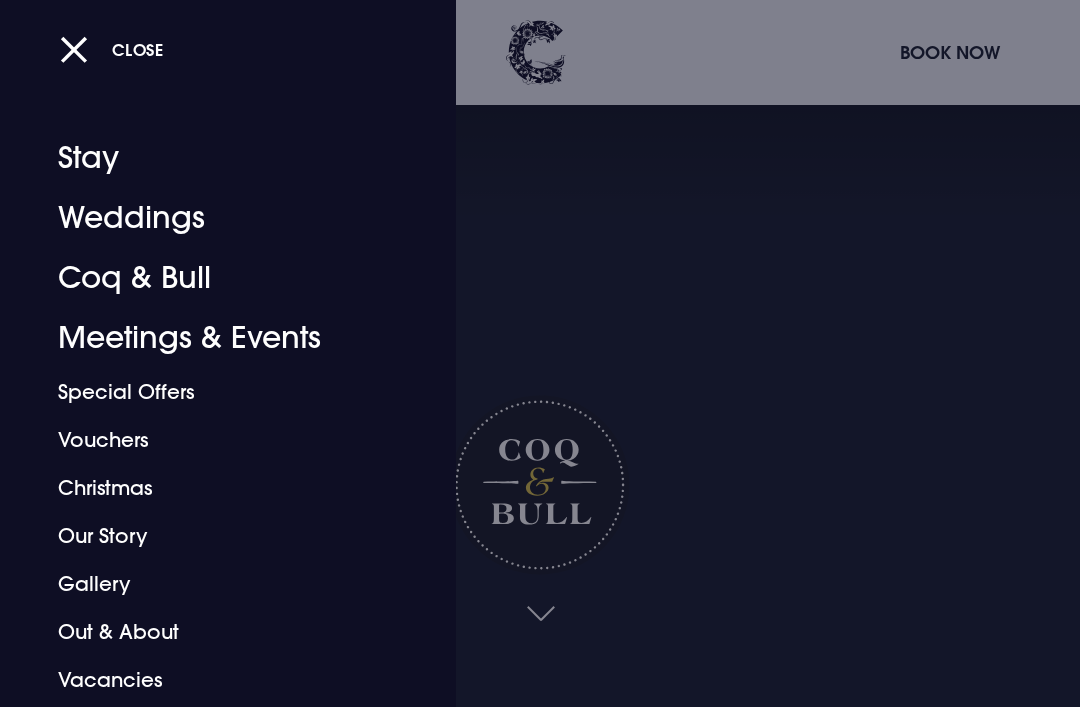 click on "Out & About" at bounding box center [214, 632] 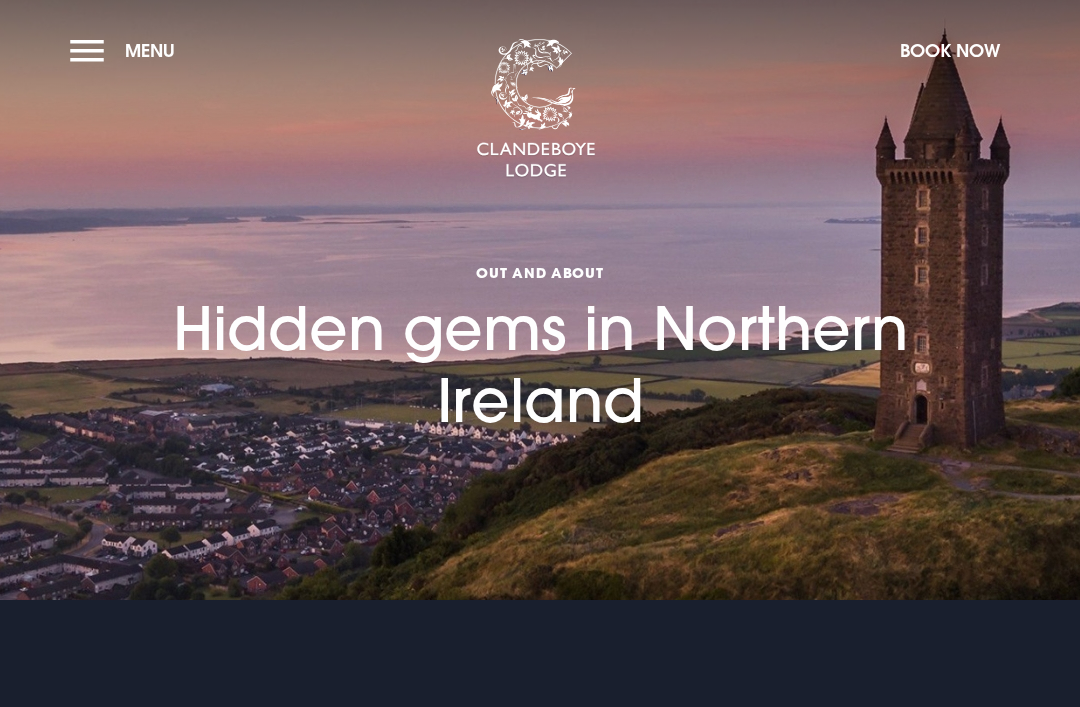 scroll, scrollTop: 0, scrollLeft: 0, axis: both 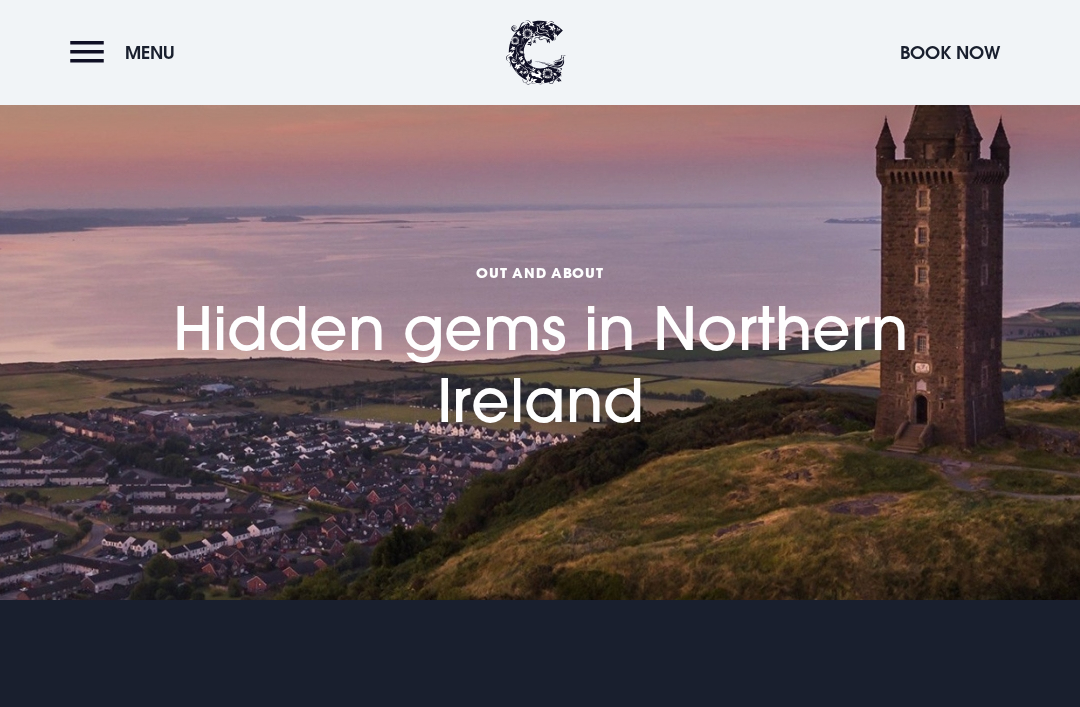 click on "Book Now" at bounding box center [950, 52] 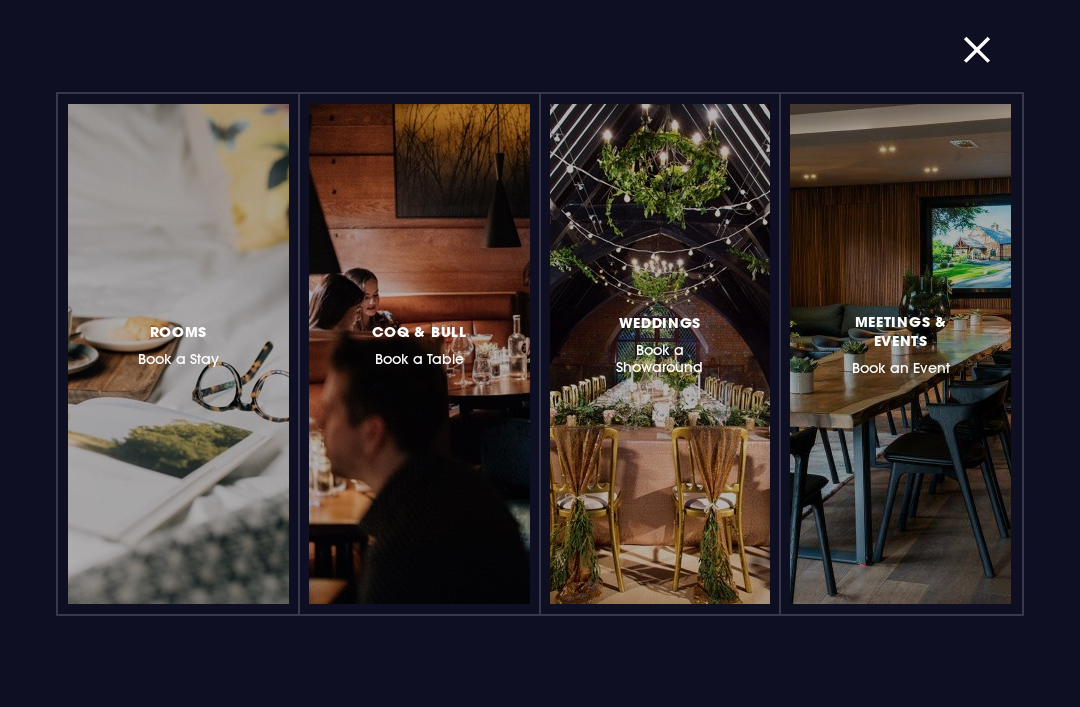 click on "Rooms
Book a Stay" at bounding box center (178, 343) 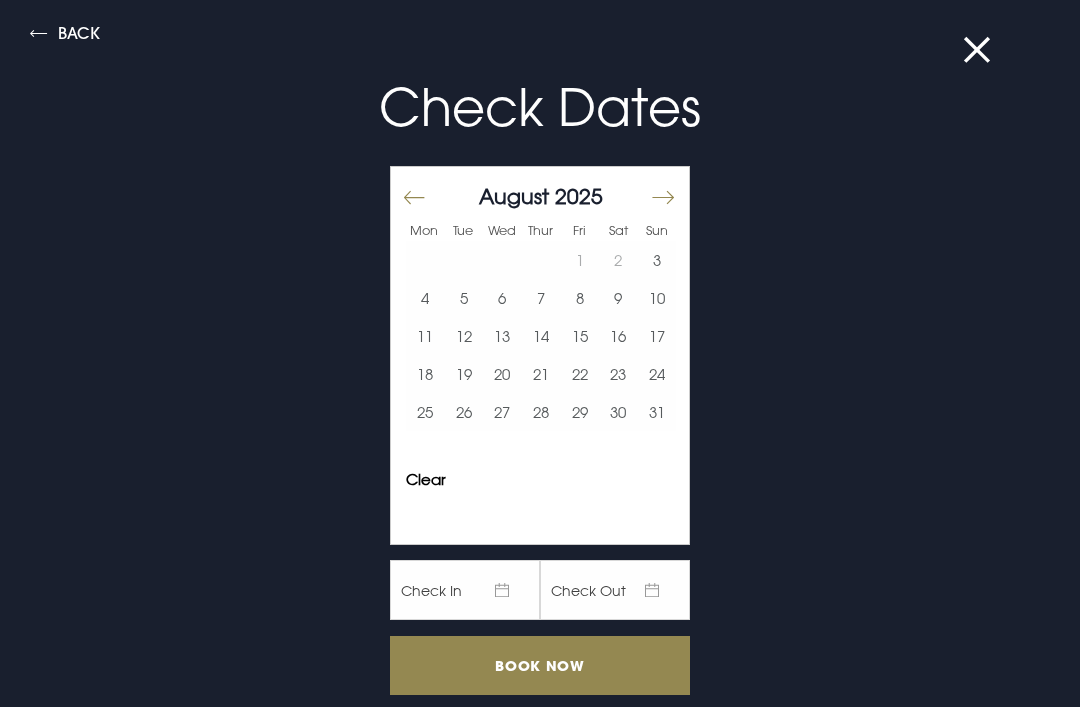 click on "10" at bounding box center (656, 298) 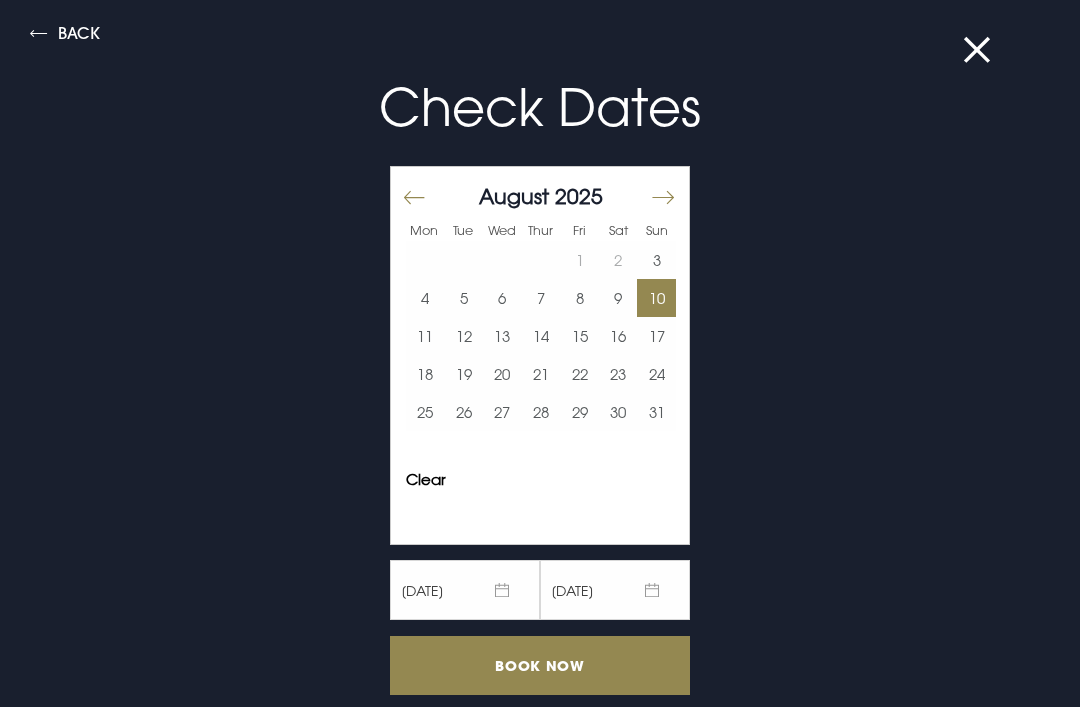 click on "12" at bounding box center (464, 336) 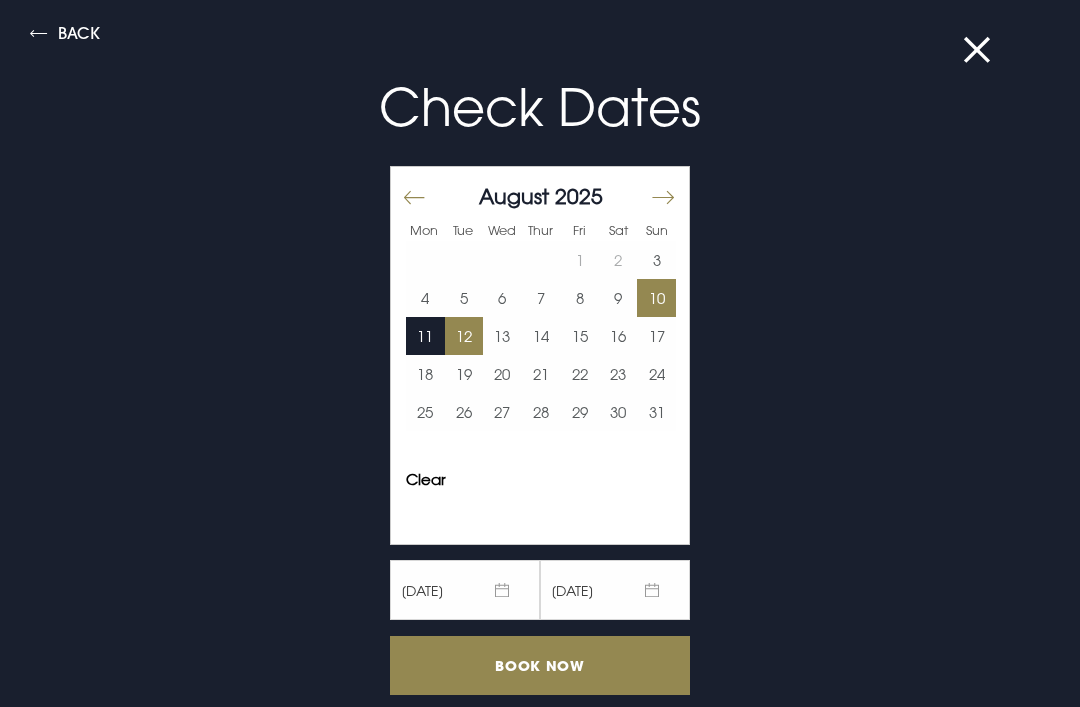 click on "Book Now" at bounding box center [540, 665] 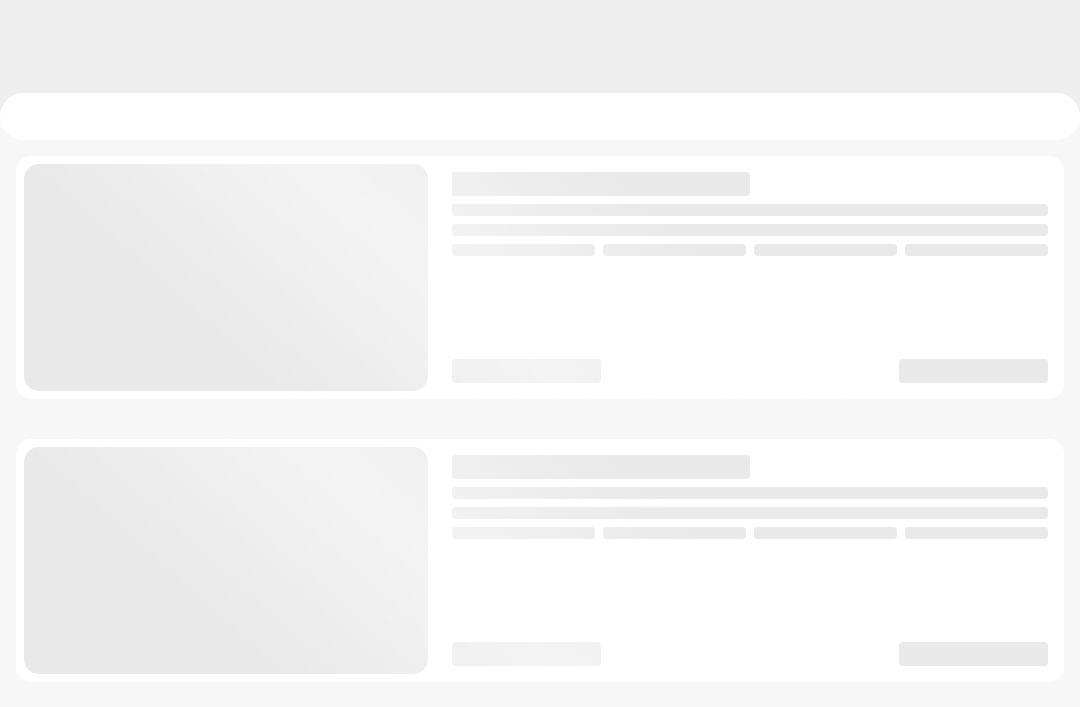 scroll, scrollTop: 0, scrollLeft: 0, axis: both 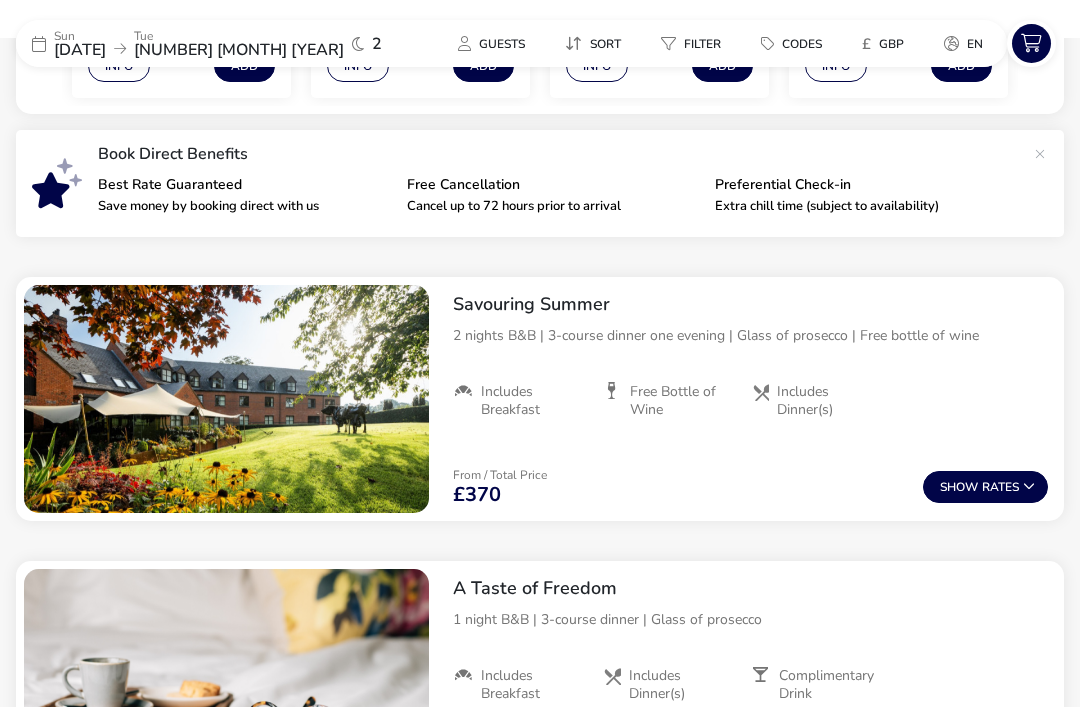 click on "Show   Rates" at bounding box center [985, 487] 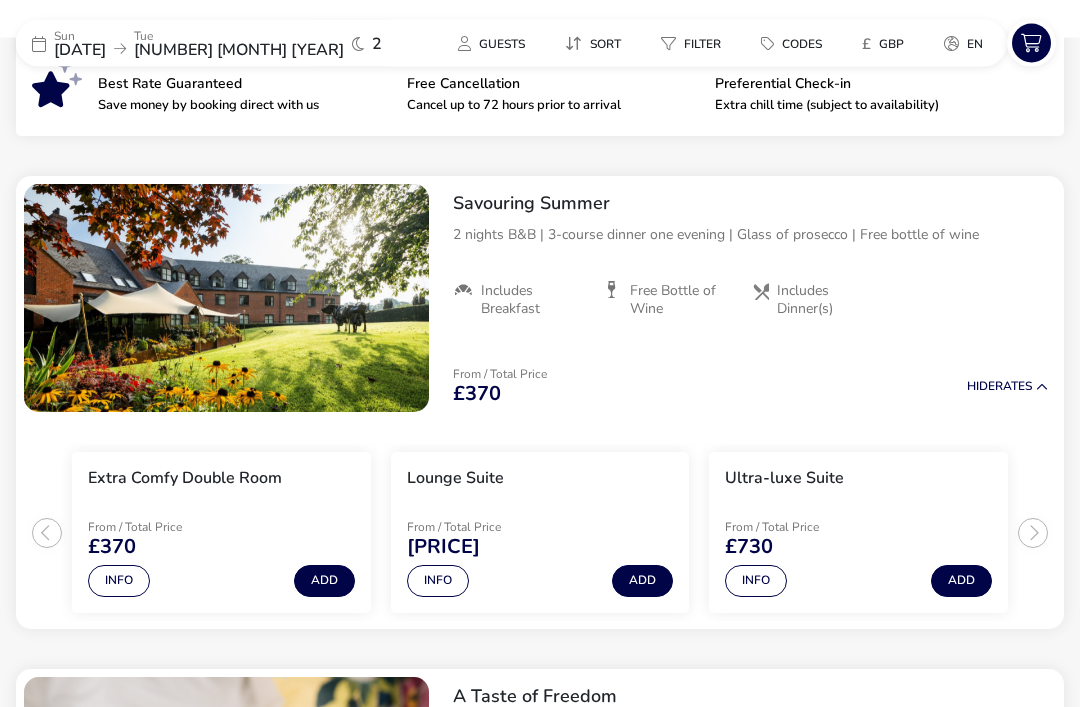 scroll, scrollTop: 677, scrollLeft: 0, axis: vertical 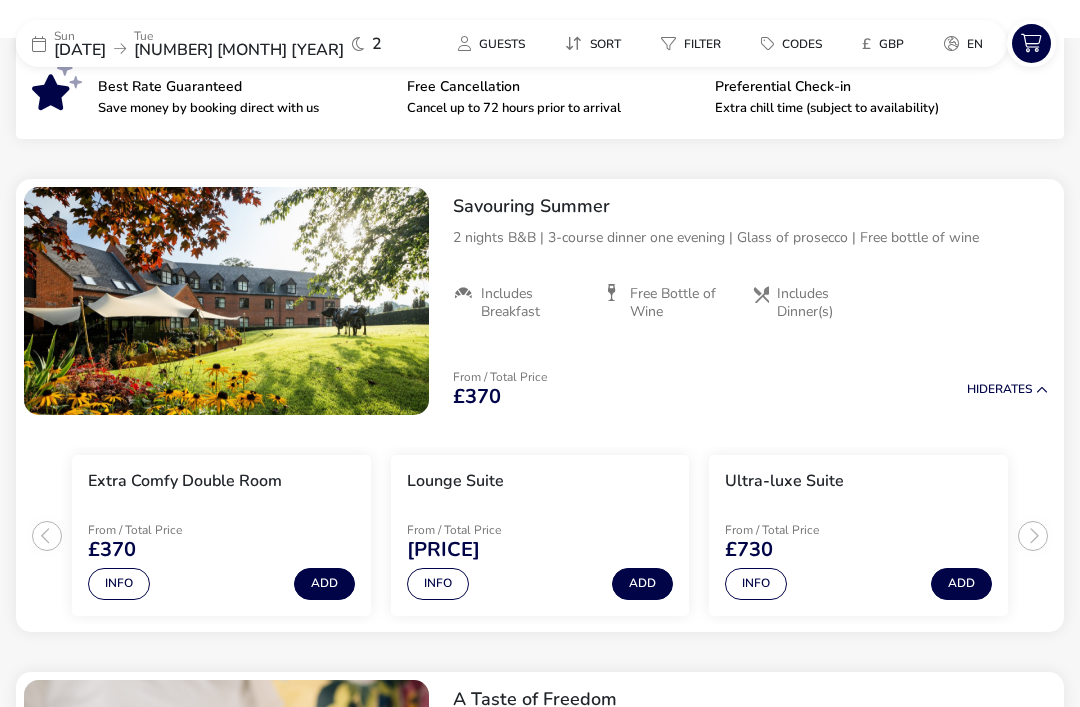 click on "Add" at bounding box center [324, 584] 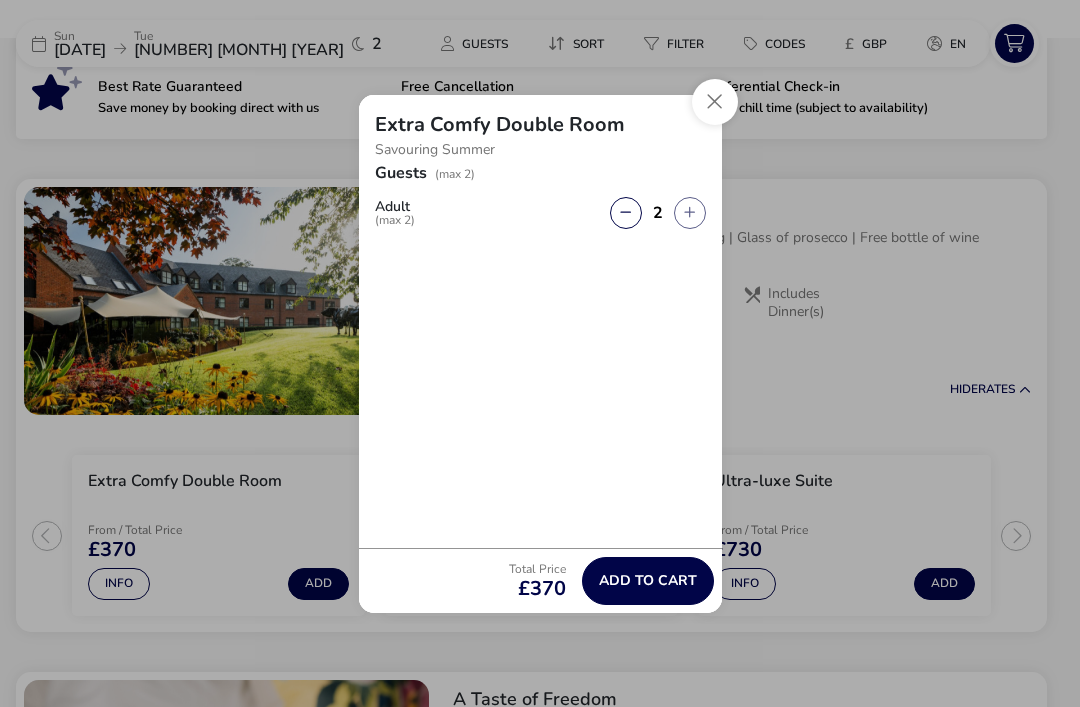click on "Add to cart" at bounding box center (648, 580) 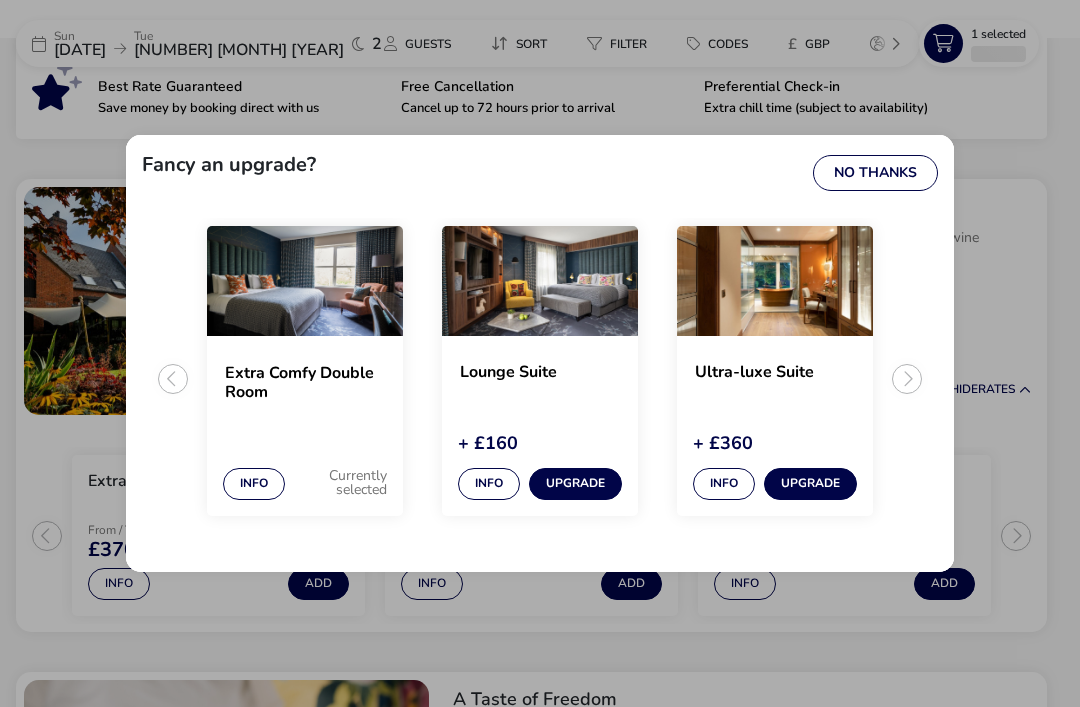 click on "No Thanks" at bounding box center [875, 173] 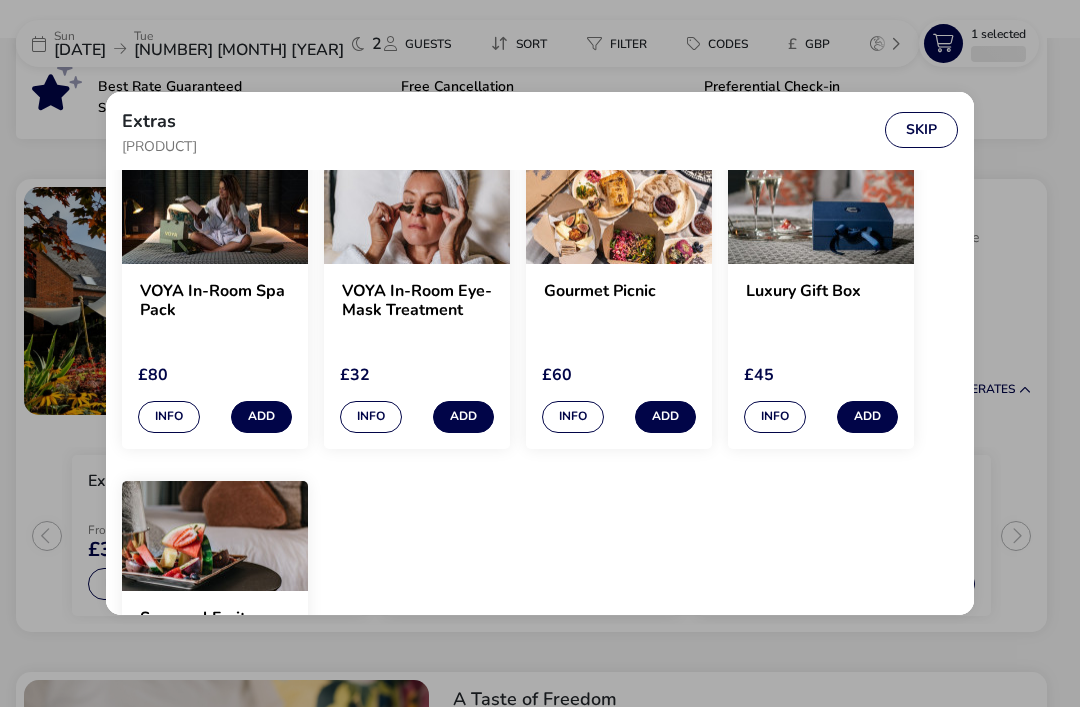 scroll, scrollTop: 84, scrollLeft: 0, axis: vertical 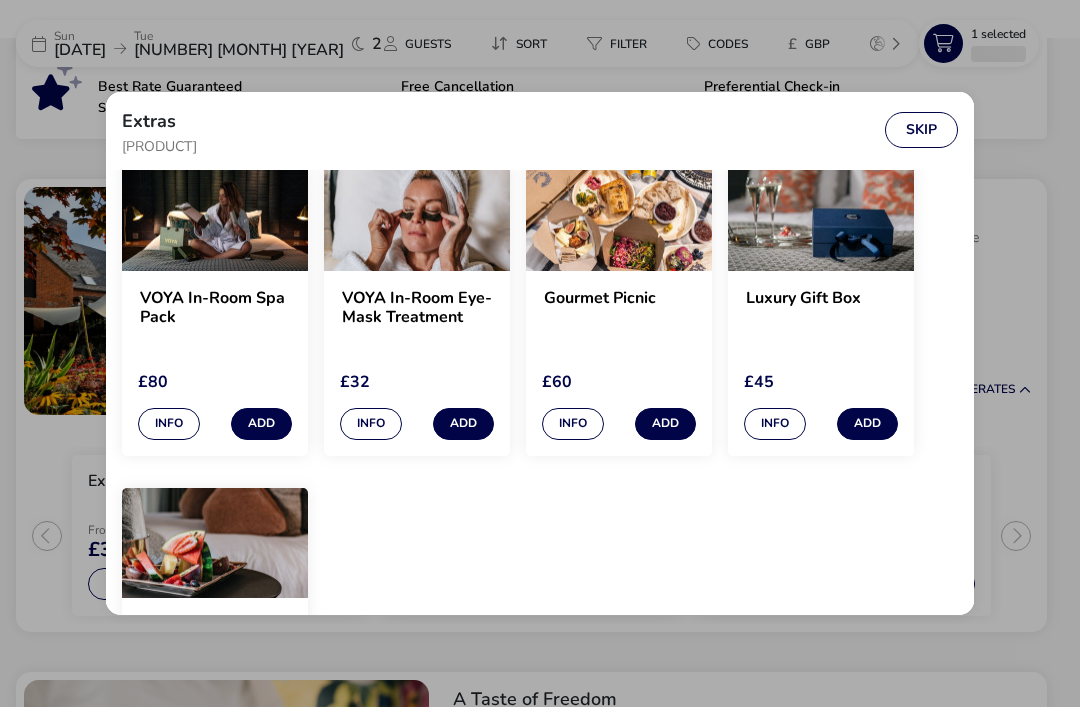 click on "Skip" at bounding box center [921, 130] 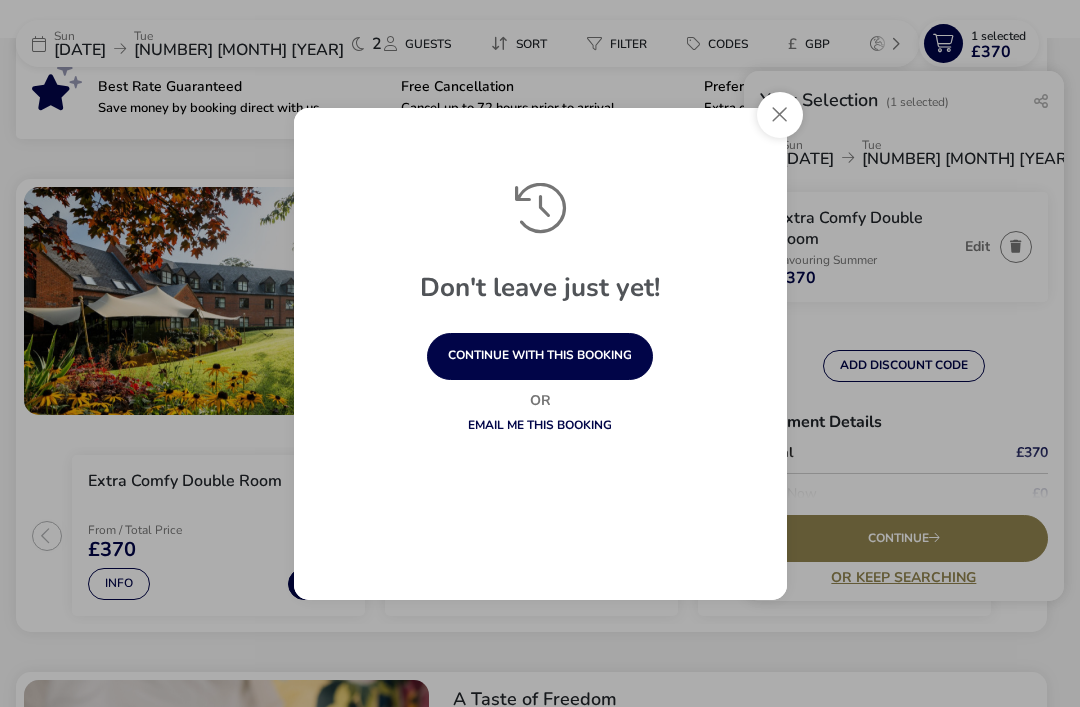 click on "continue with this booking" at bounding box center (540, 356) 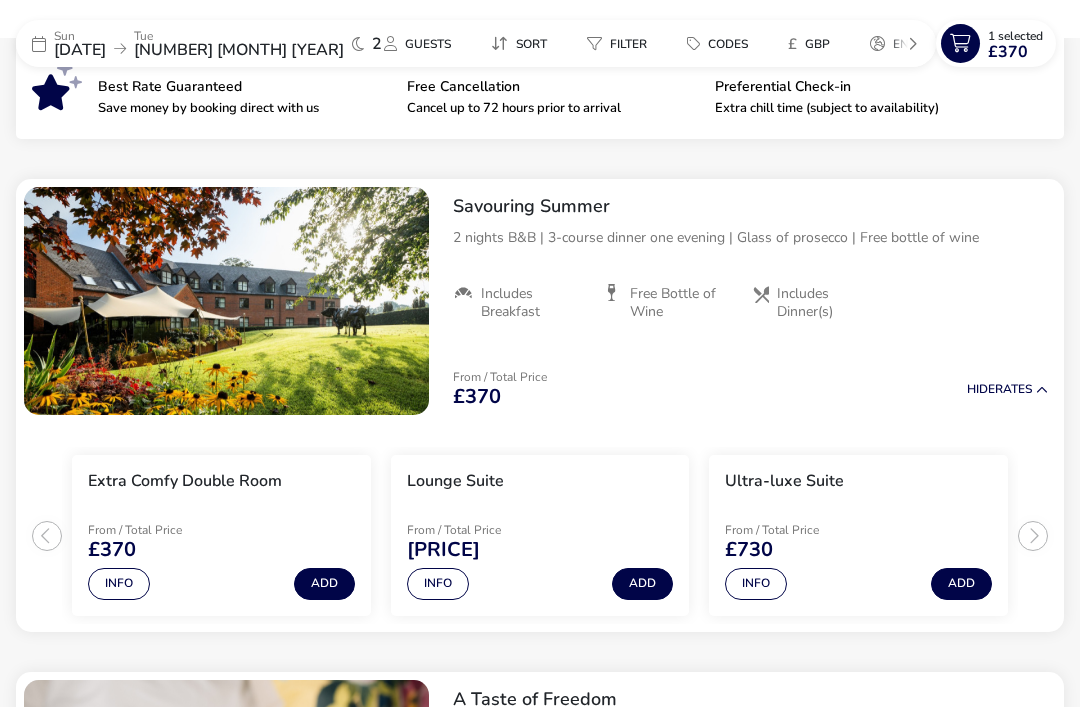 click on "1 Selected" at bounding box center [1015, 36] 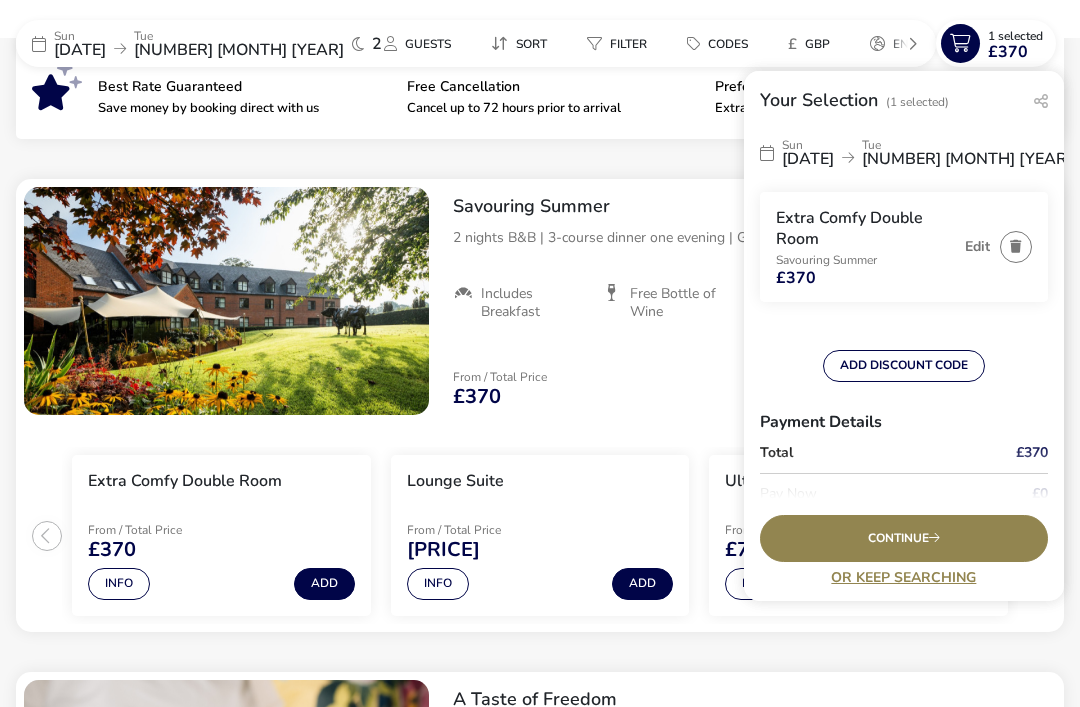click on "Continue" at bounding box center (904, 538) 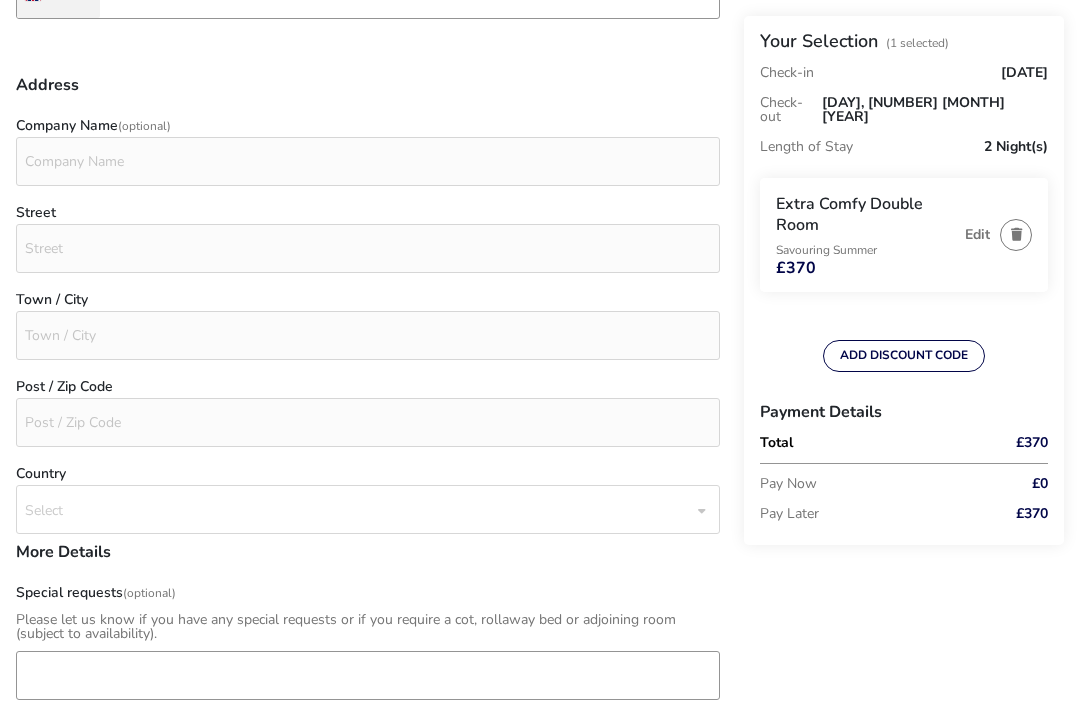scroll, scrollTop: 0, scrollLeft: 0, axis: both 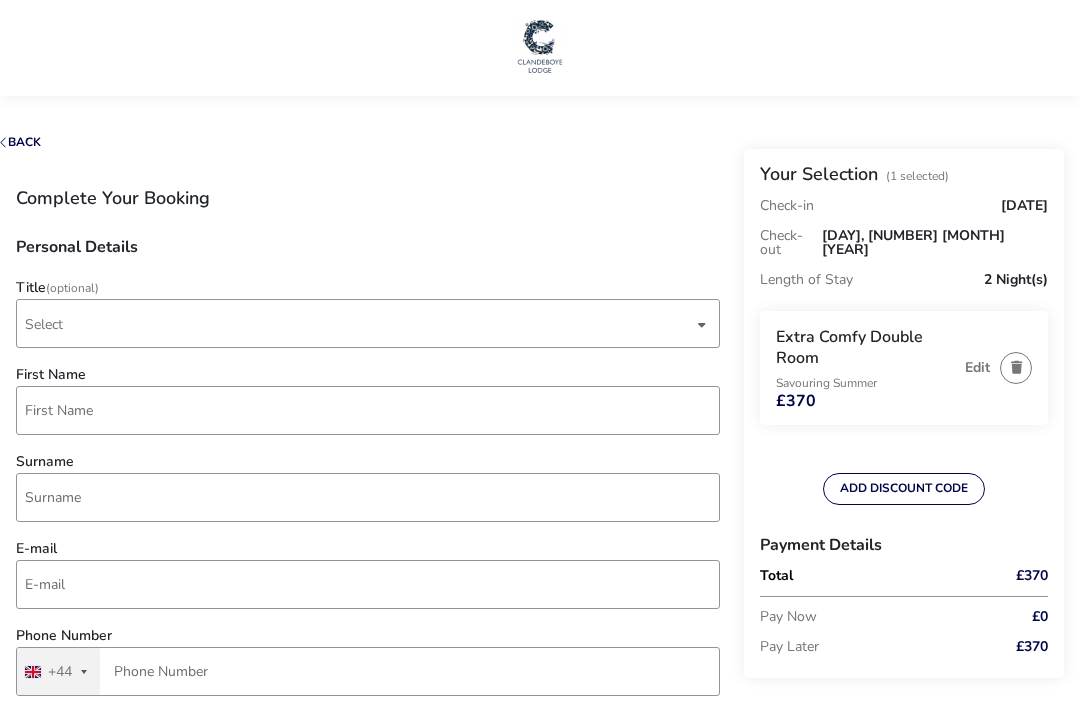 click at bounding box center (702, 324) 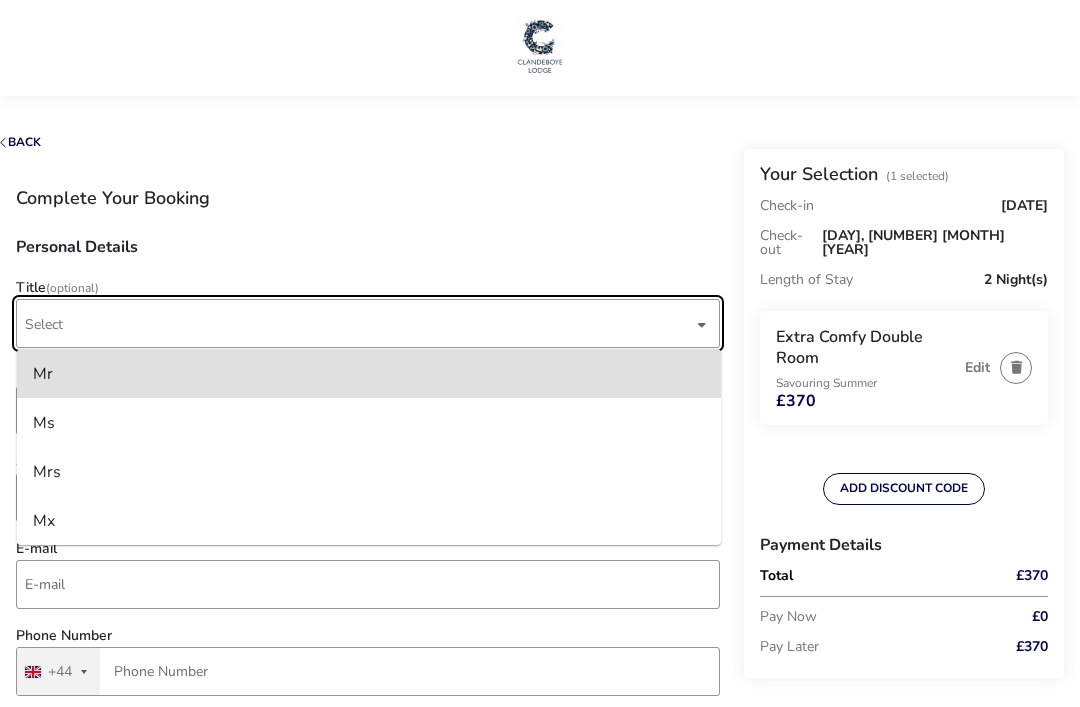 click on "Mrs" at bounding box center [369, 471] 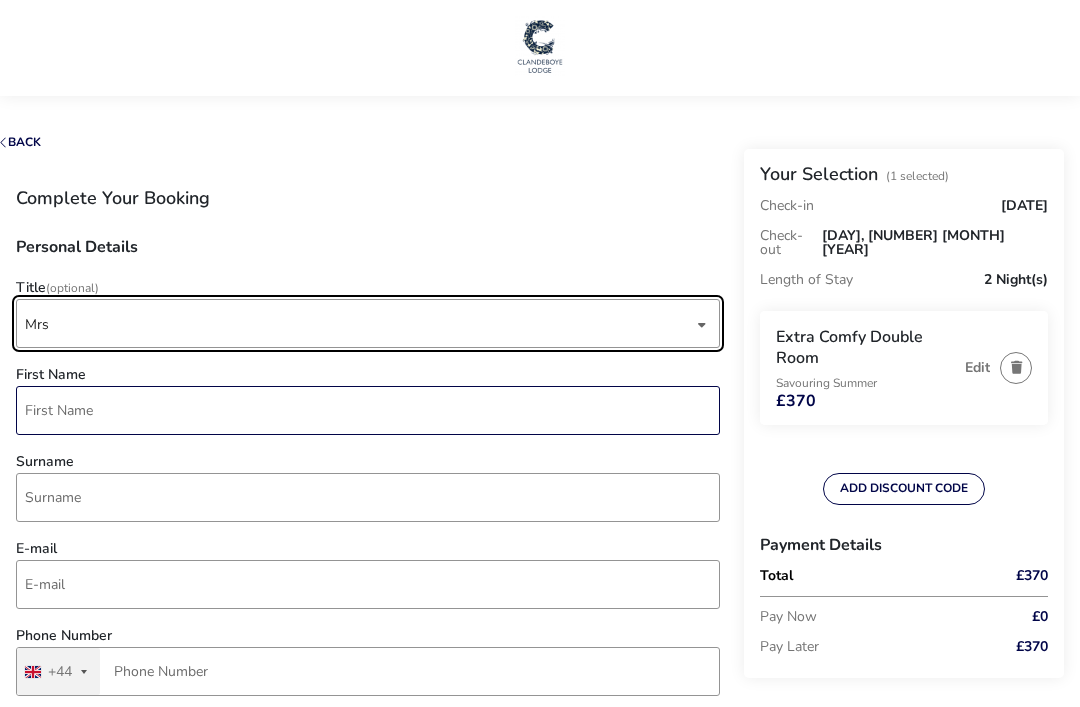 click on "First Name" at bounding box center (368, 410) 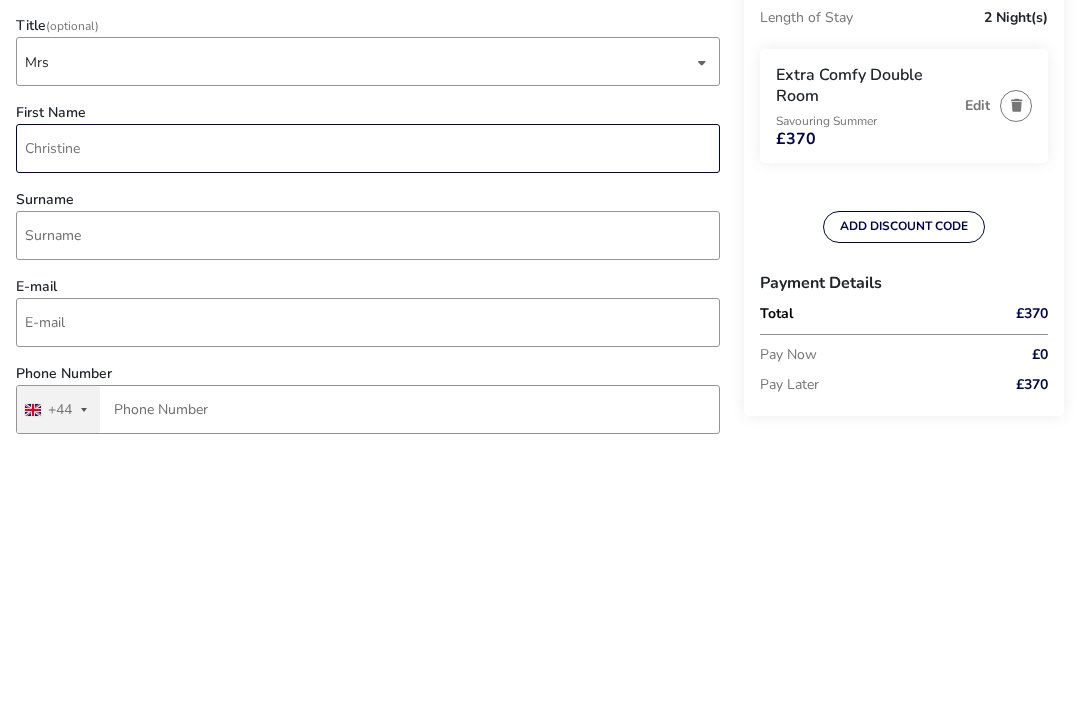 type on "Christine" 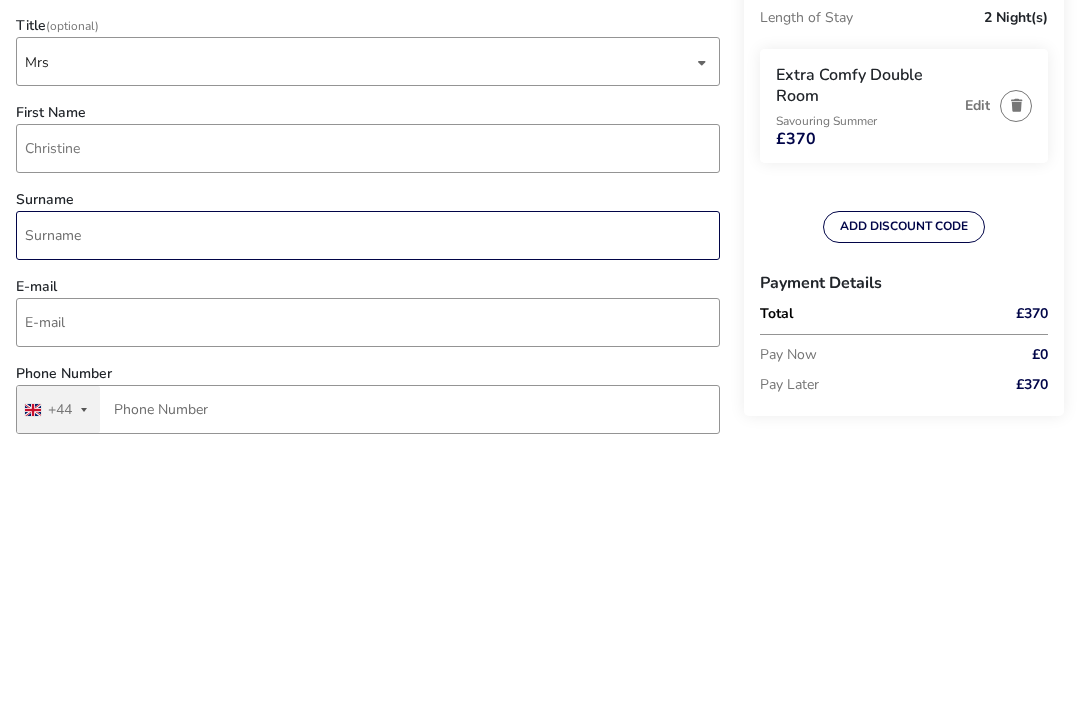 click on "Surname" at bounding box center [368, 497] 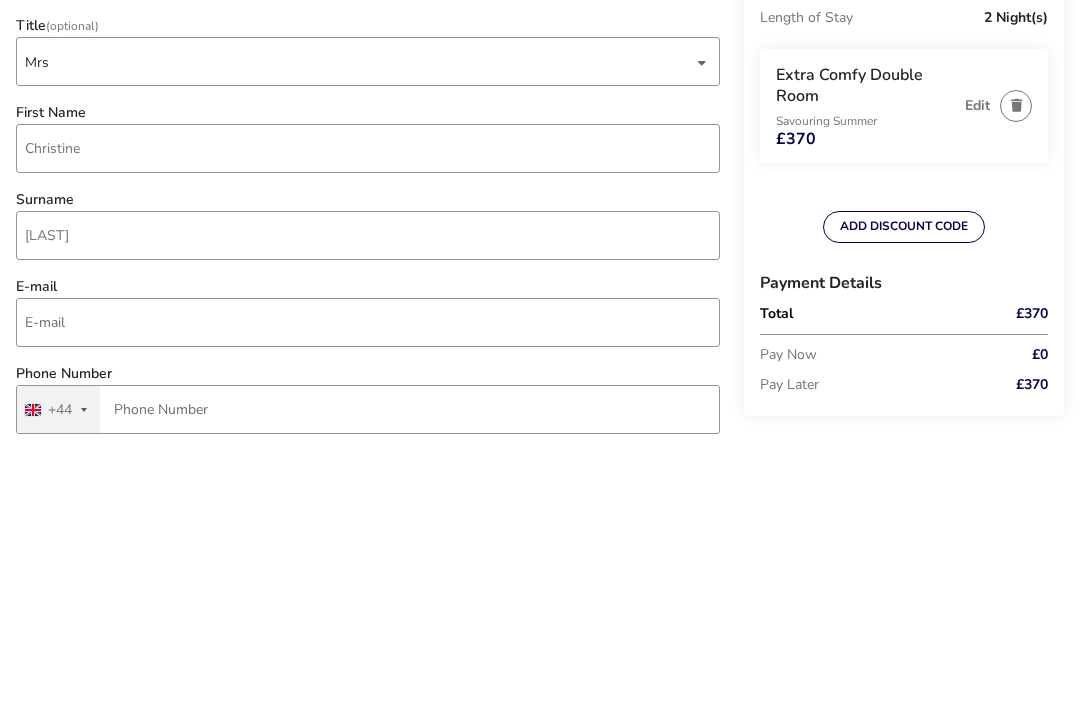 scroll, scrollTop: 262, scrollLeft: 0, axis: vertical 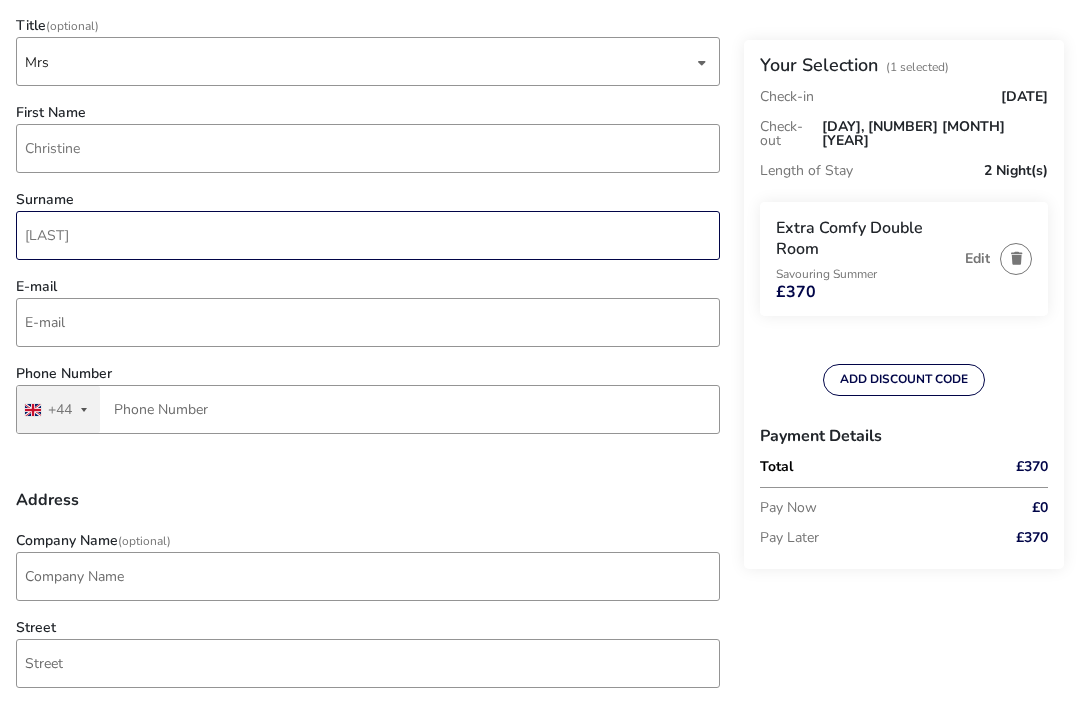 type on "[LAST]" 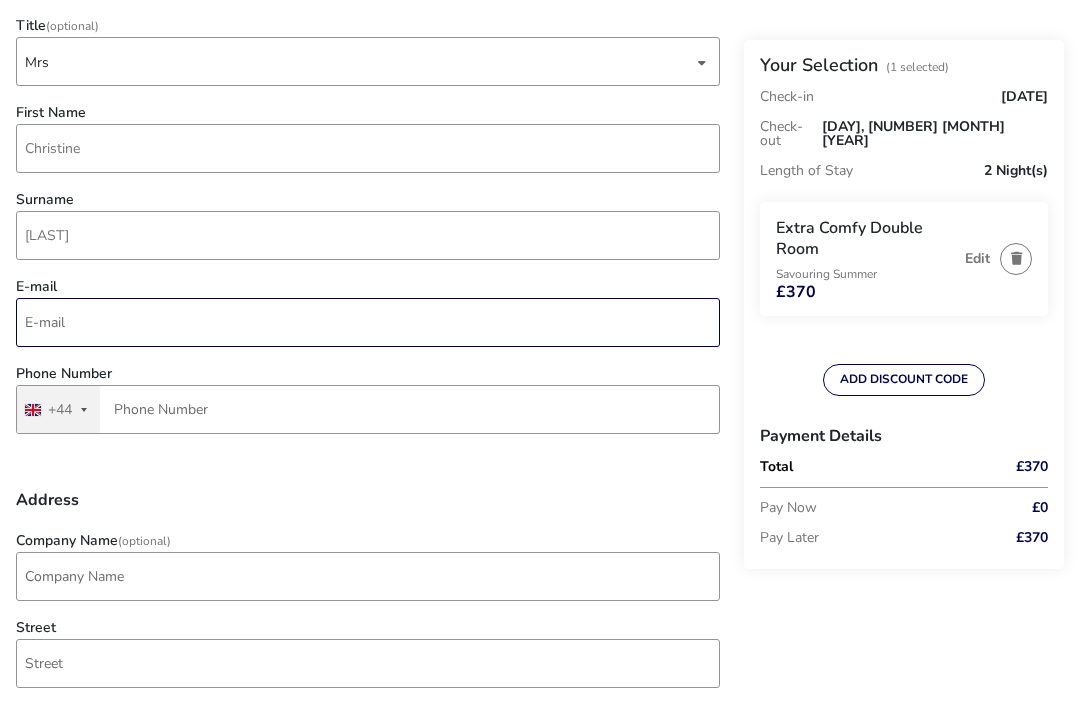 click on "E-mail" at bounding box center [368, 322] 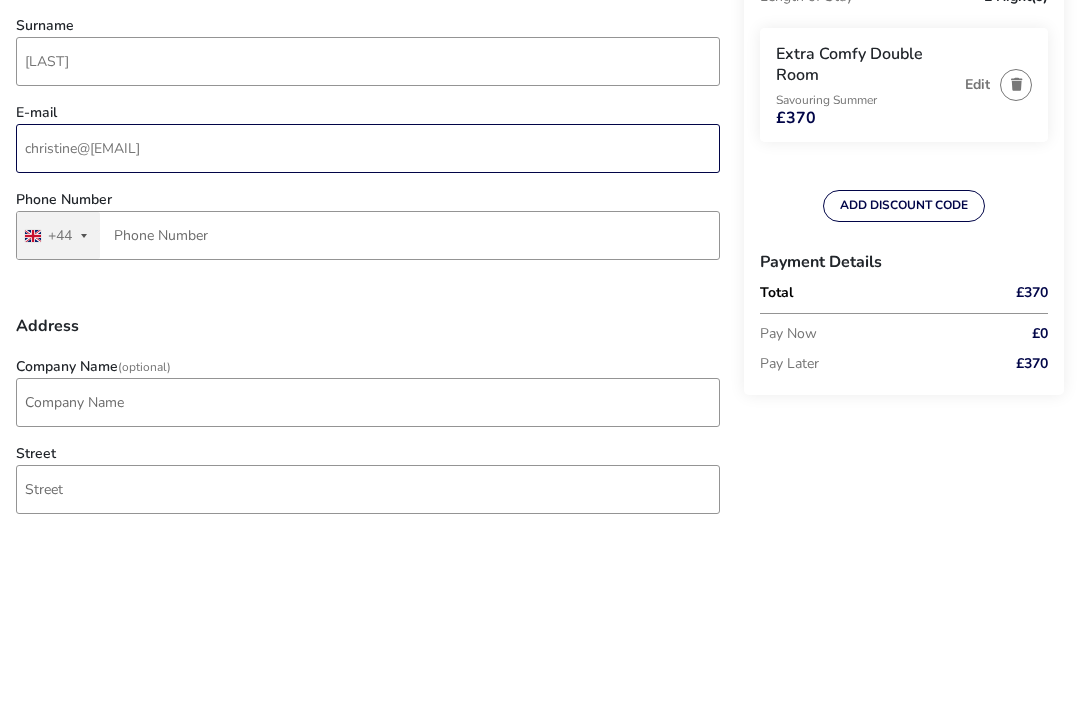 type on "christine@[EMAIL]" 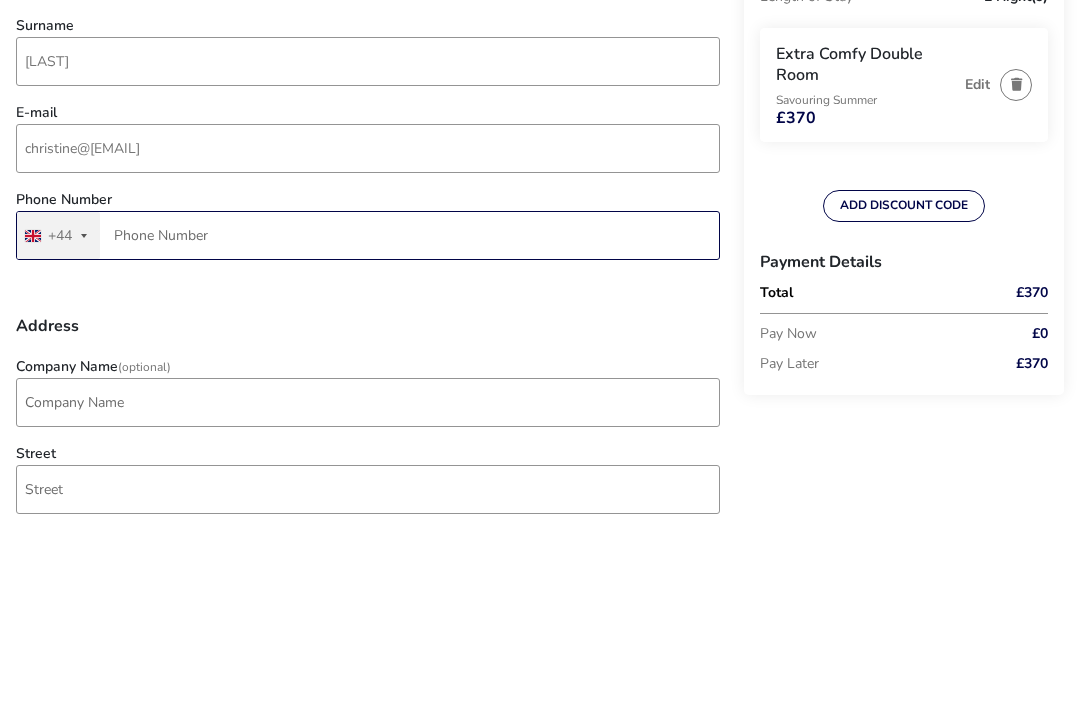 click on "Phone Number" at bounding box center [368, 409] 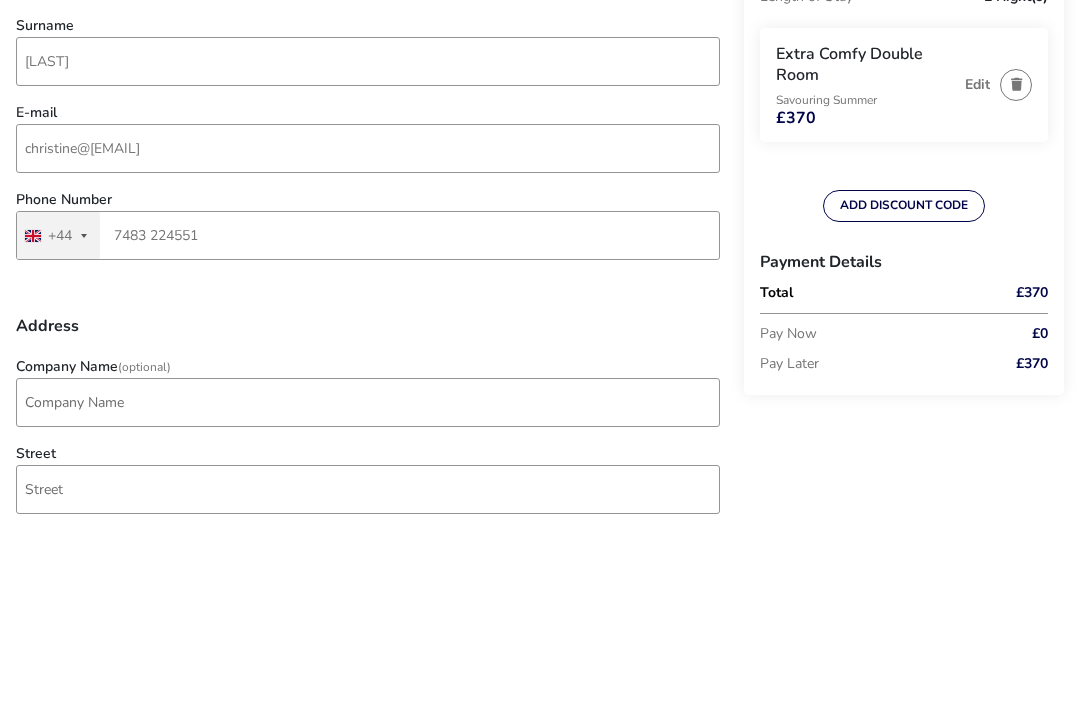 scroll, scrollTop: 436, scrollLeft: 0, axis: vertical 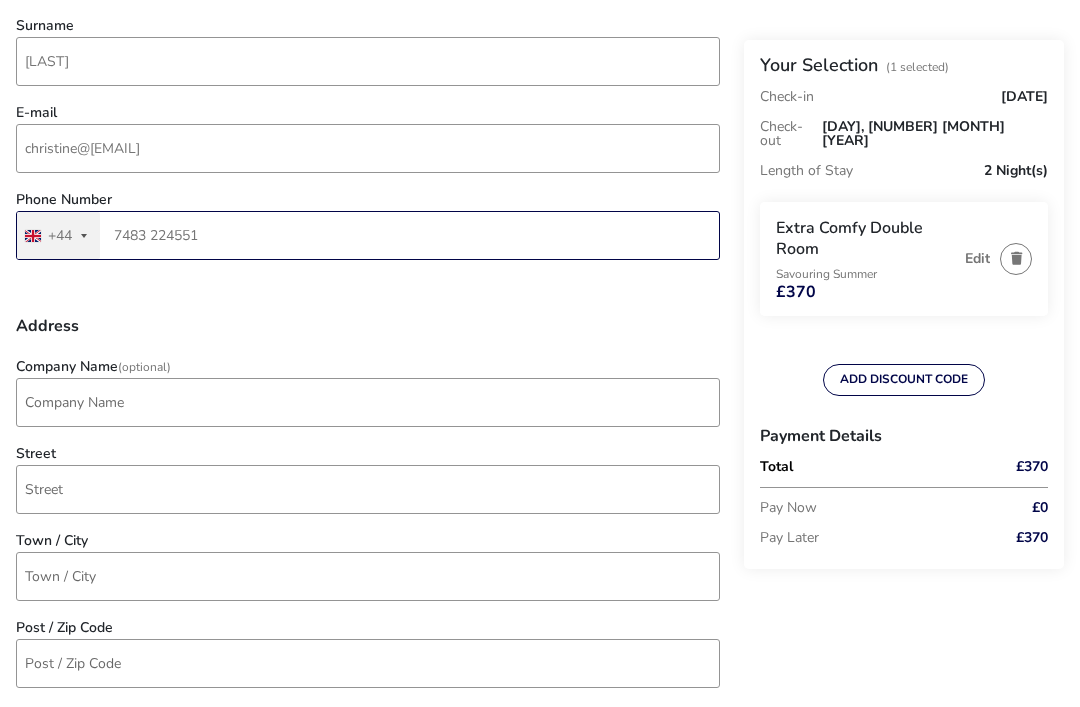 type on "7483 224551" 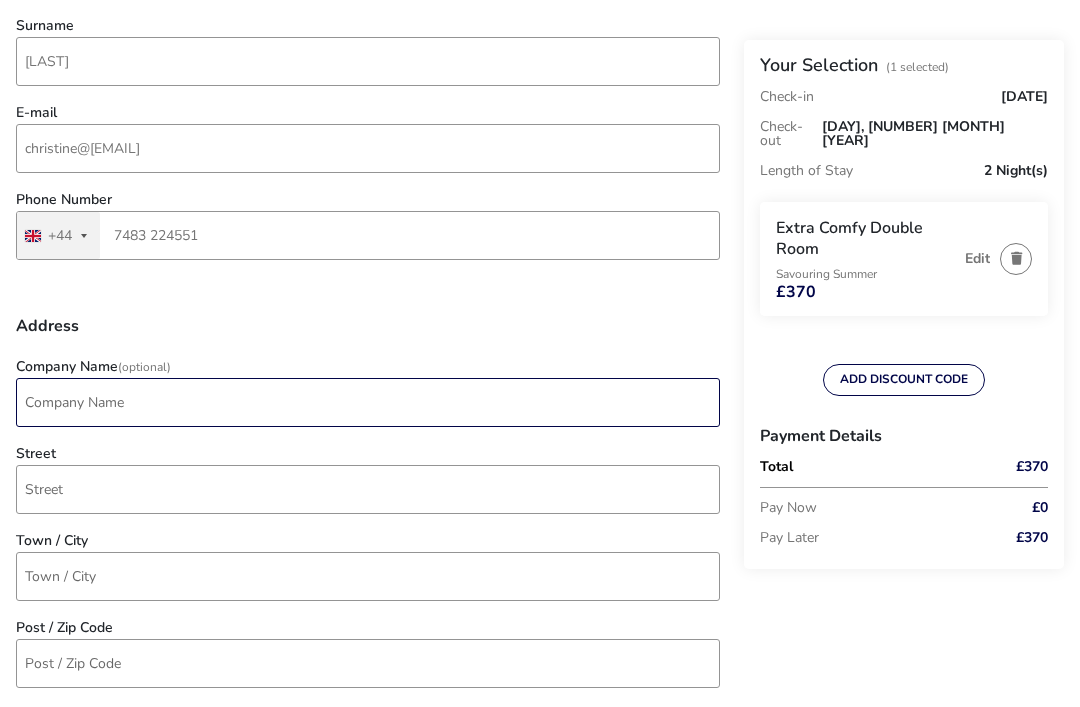click on "Company Name  (Optional)" at bounding box center [368, 402] 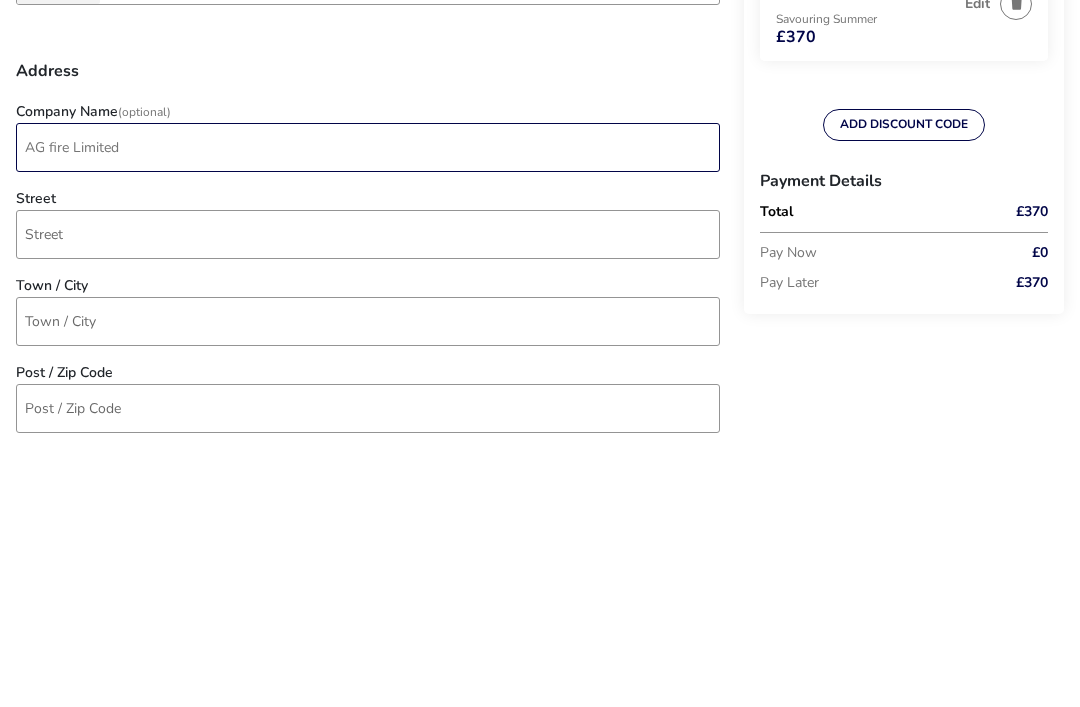 type on "AG fire Limited" 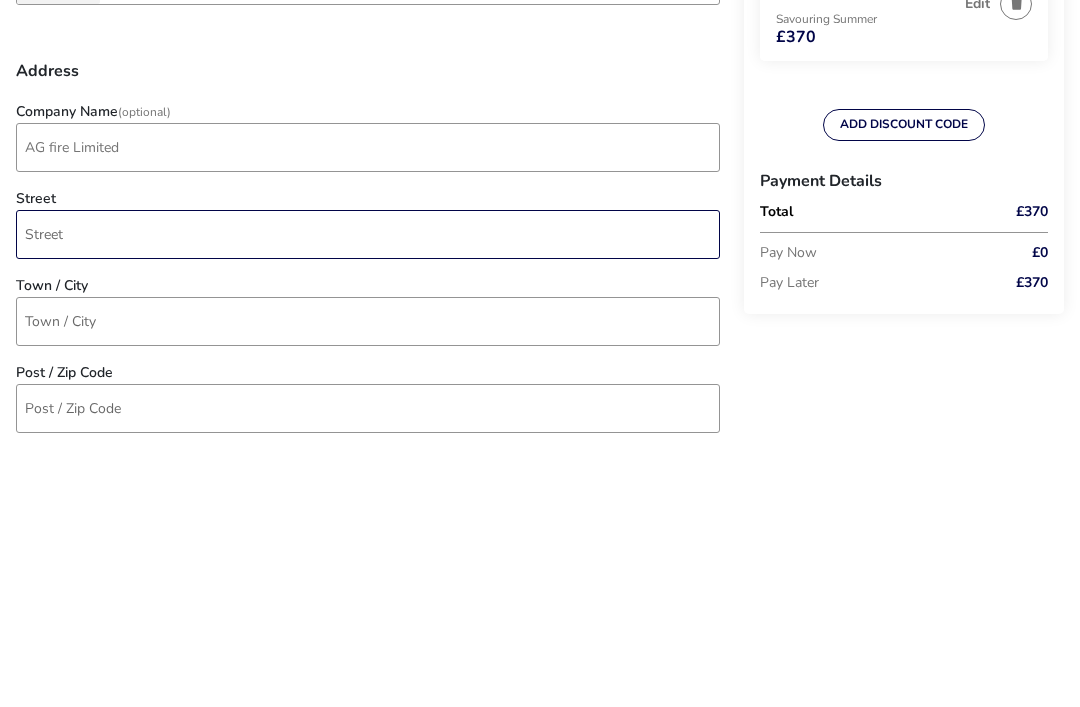 click on "Street" at bounding box center [368, 489] 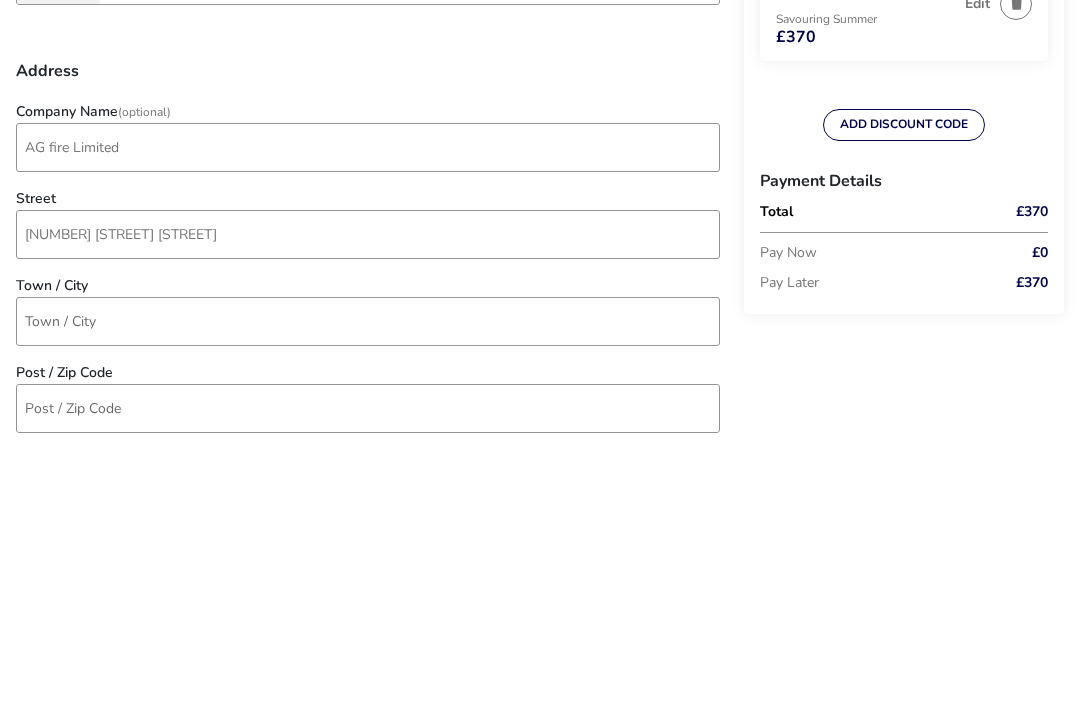 scroll, scrollTop: 691, scrollLeft: 0, axis: vertical 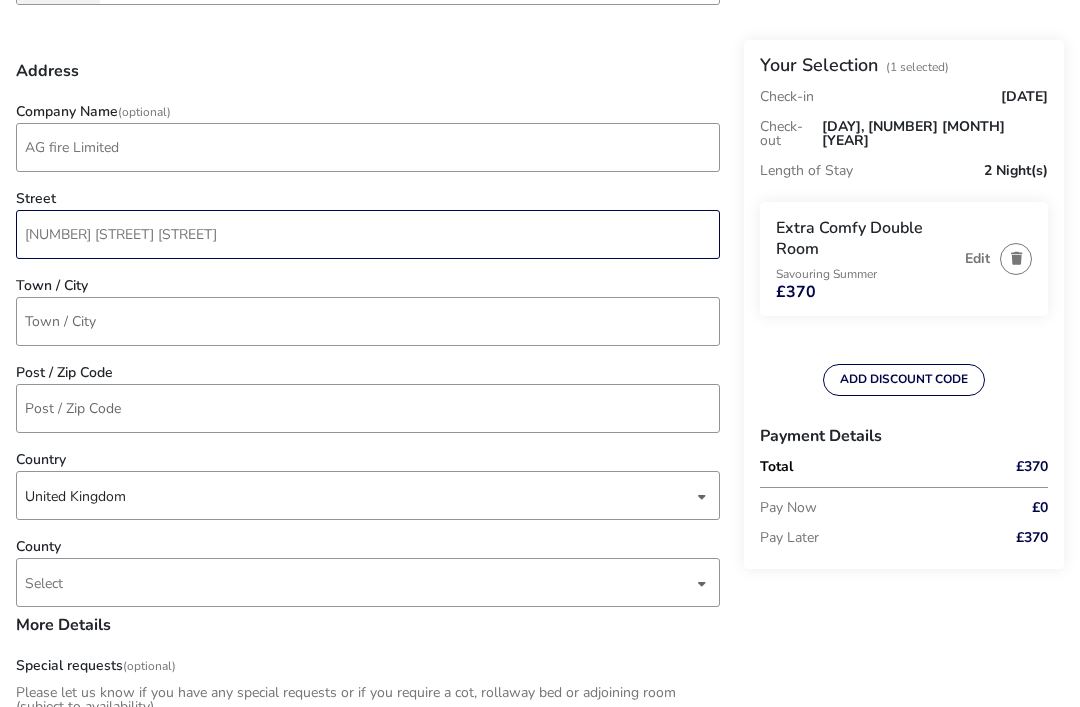 type on "[NUMBER] [STREET] [STREET]" 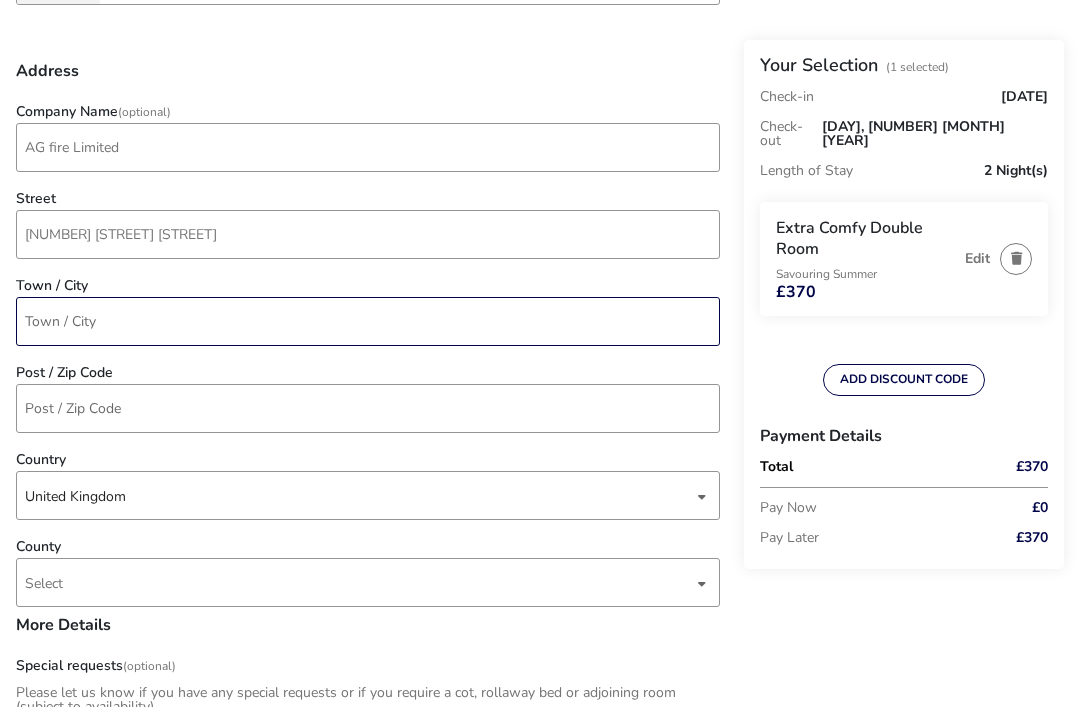 click on "Town / City" at bounding box center (368, 321) 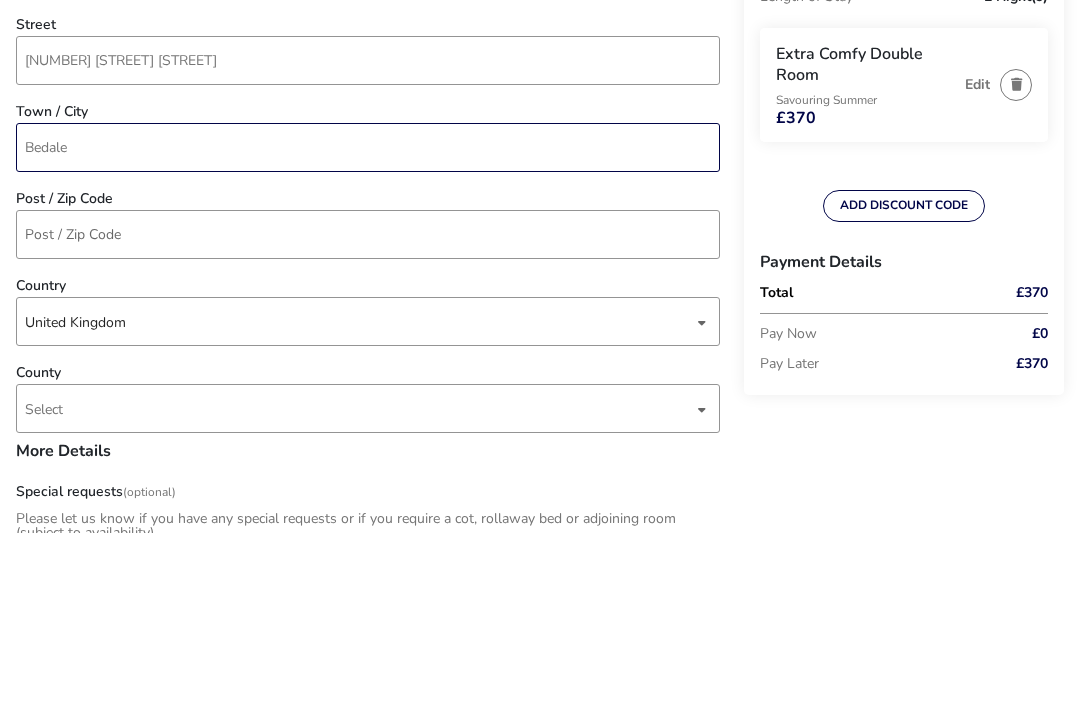 type on "Bedale" 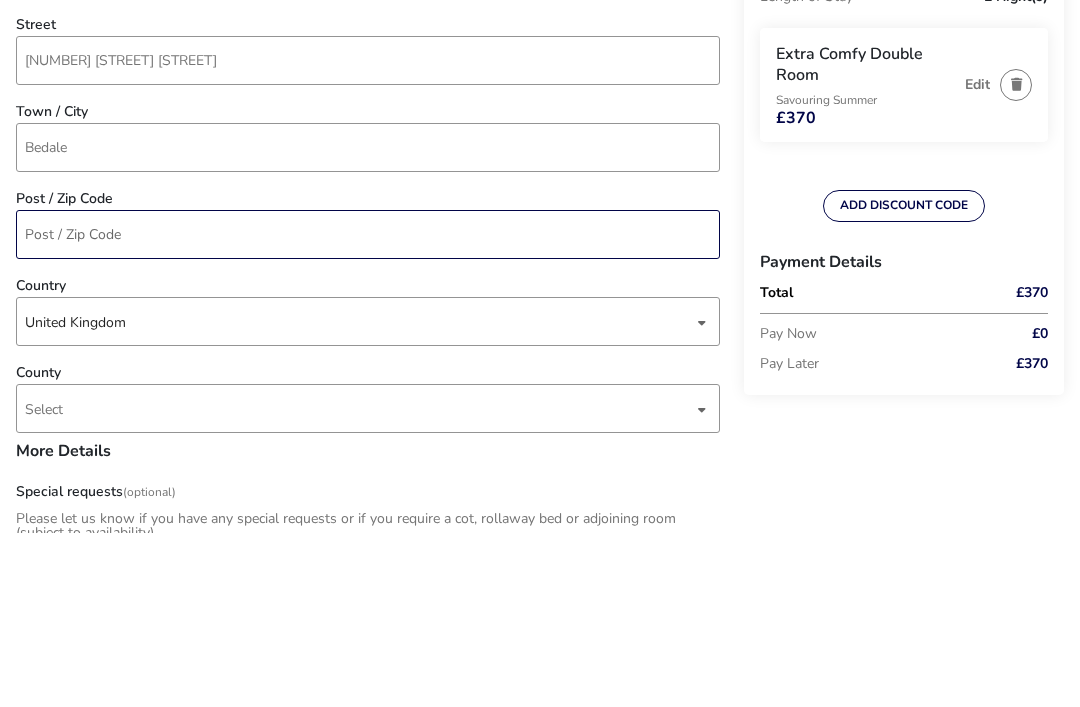click on "Post / Zip Code" at bounding box center (368, 408) 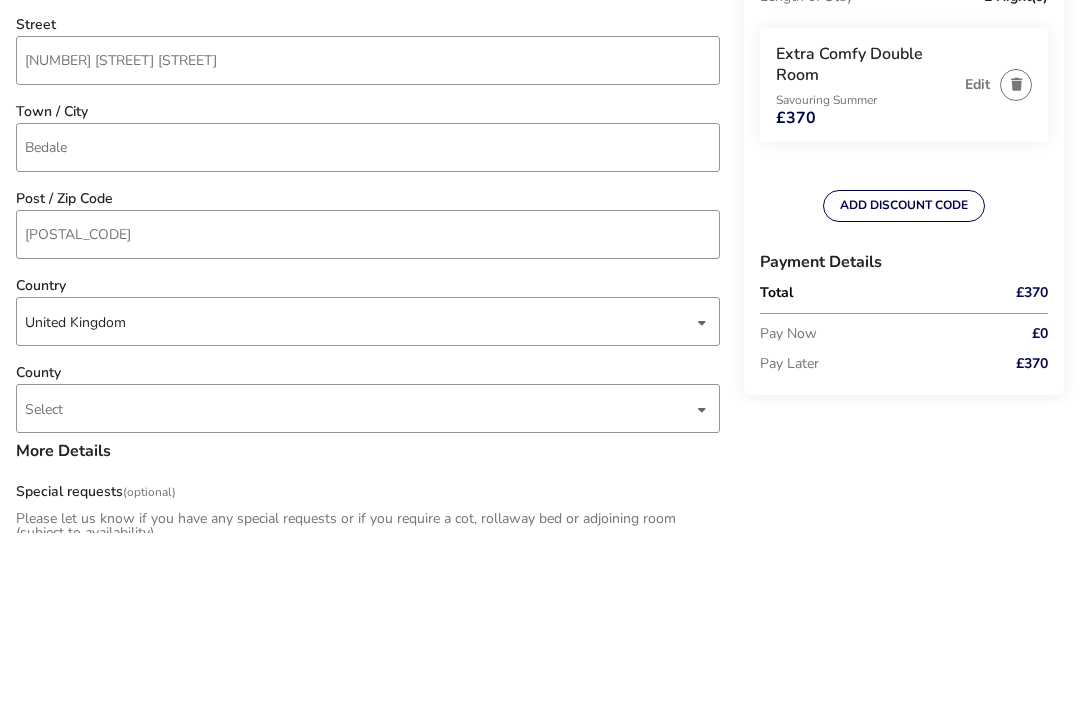 scroll, scrollTop: 865, scrollLeft: 0, axis: vertical 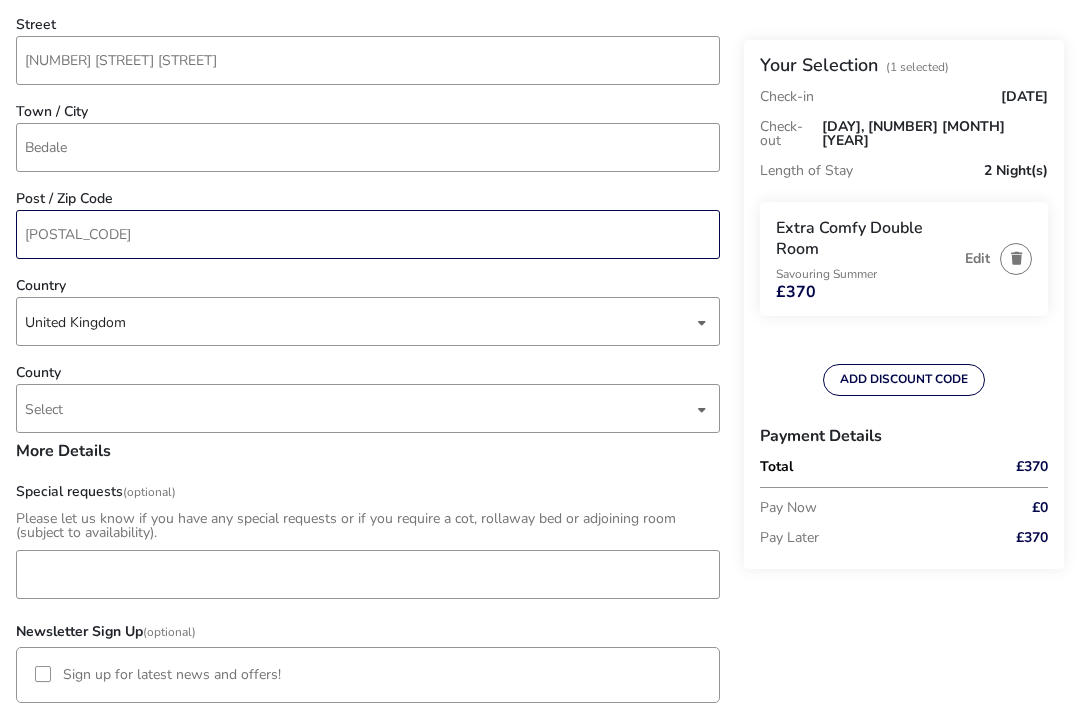click at bounding box center [702, 409] 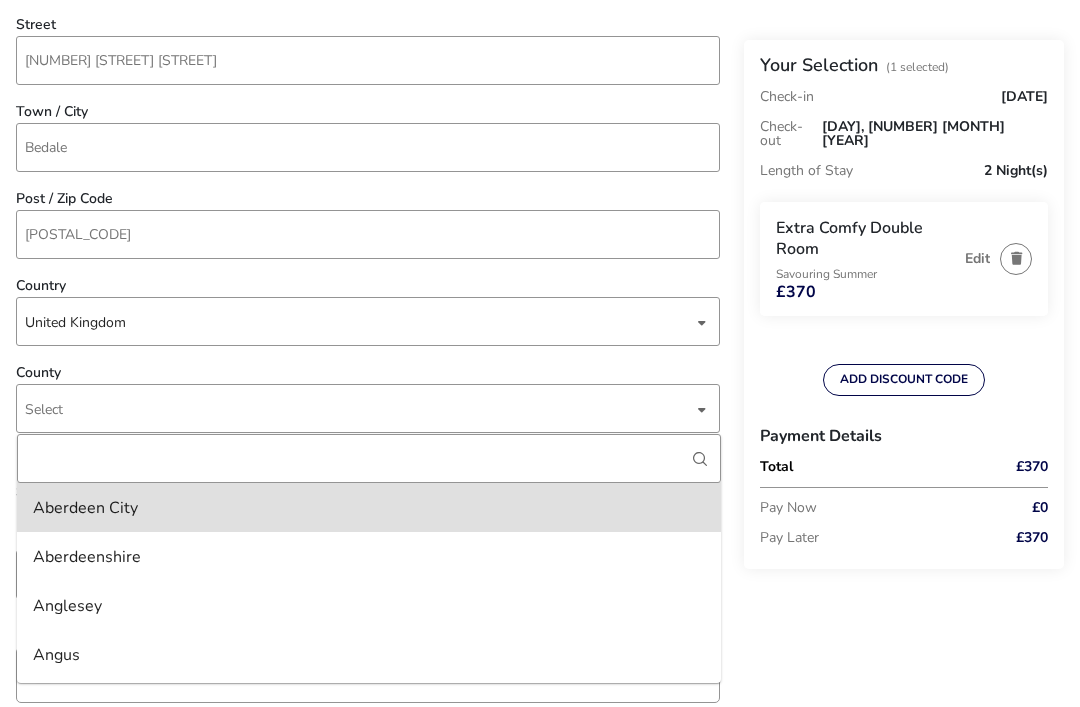 type on "E" 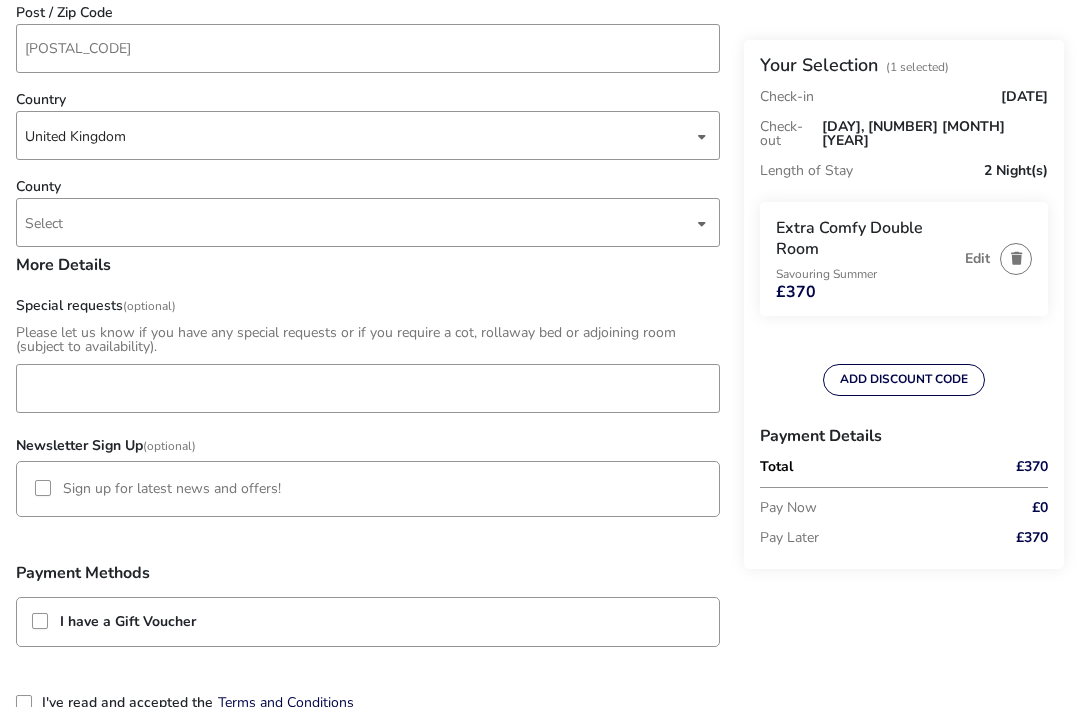 scroll, scrollTop: 1049, scrollLeft: 0, axis: vertical 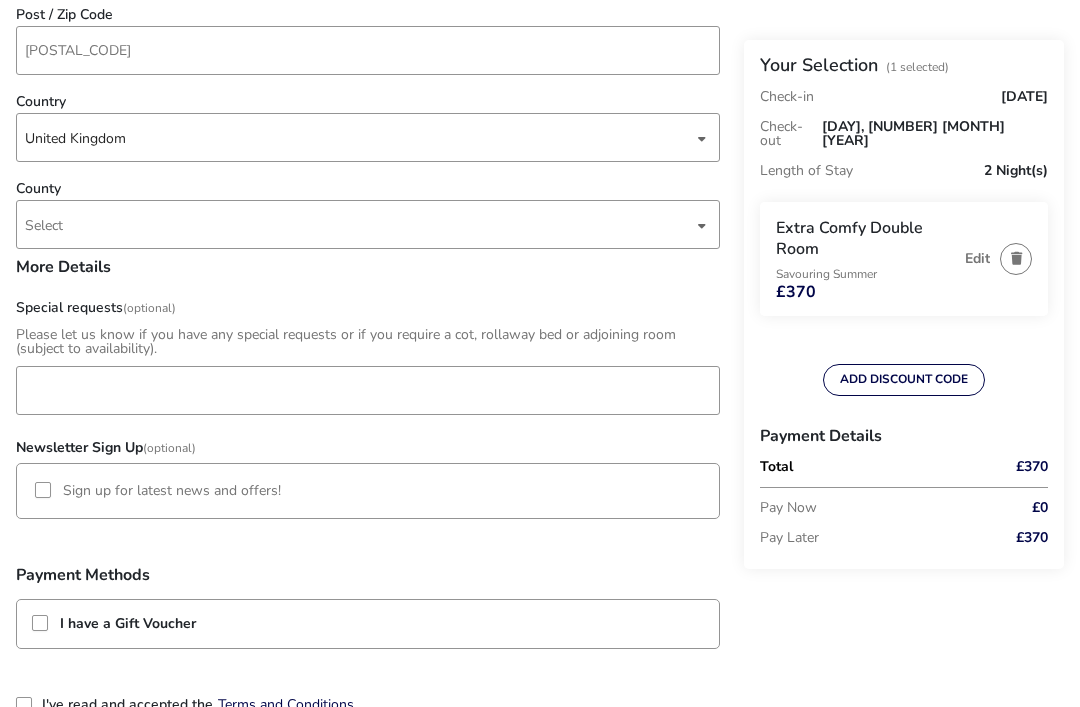 click at bounding box center [702, 225] 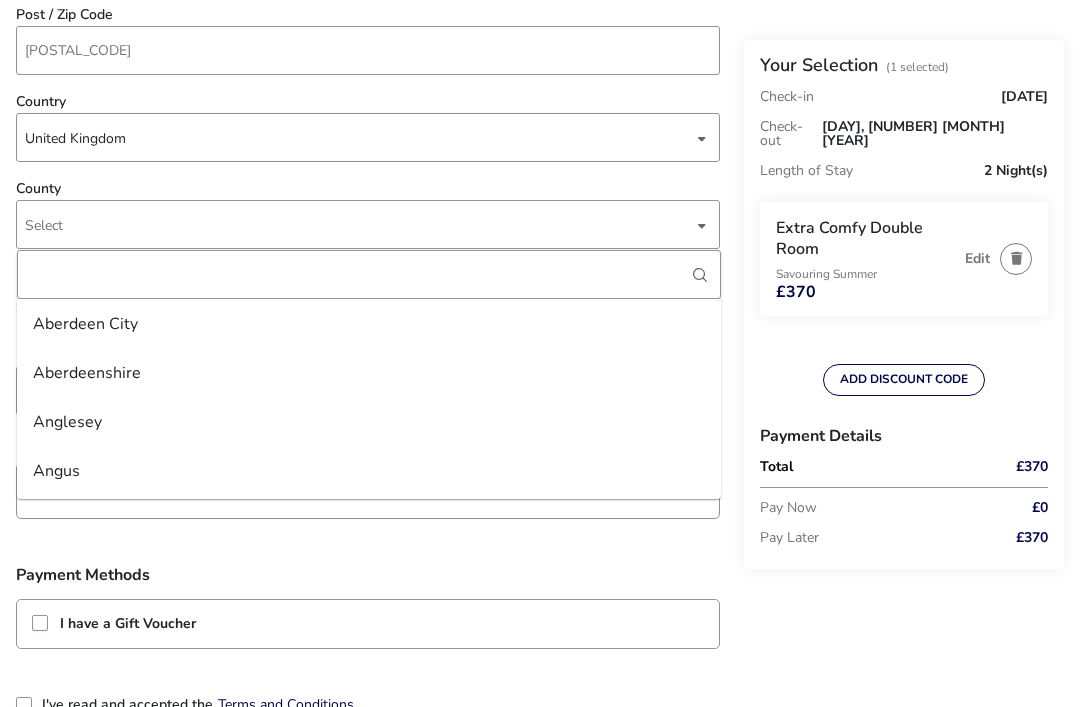type on "N" 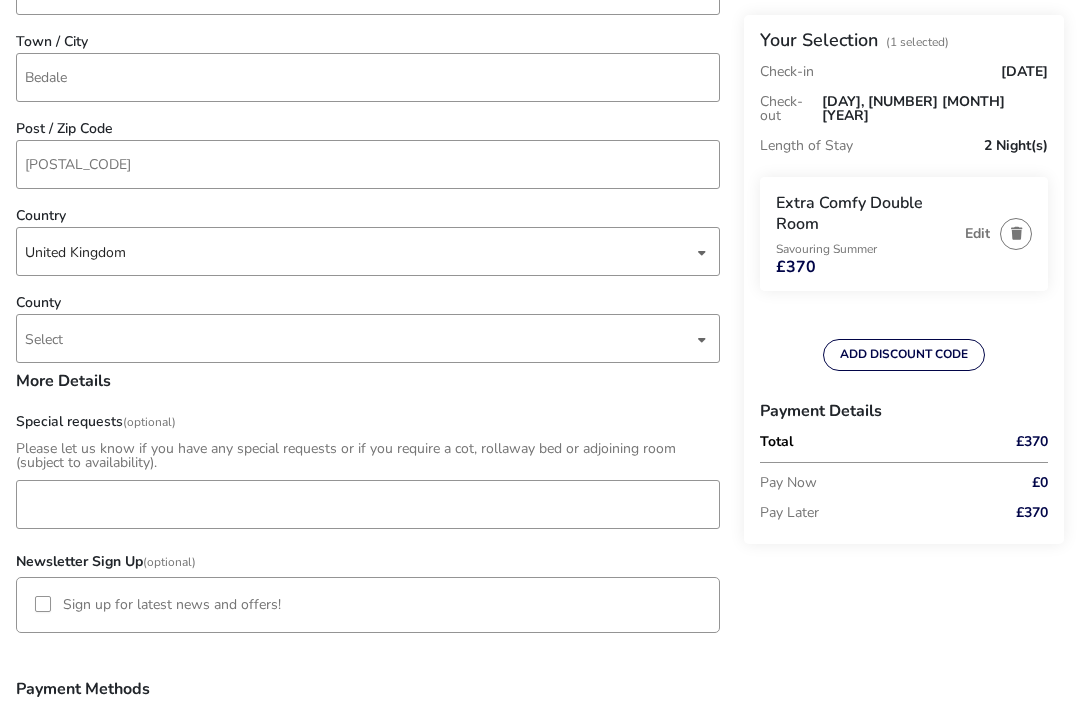 scroll, scrollTop: 921, scrollLeft: 0, axis: vertical 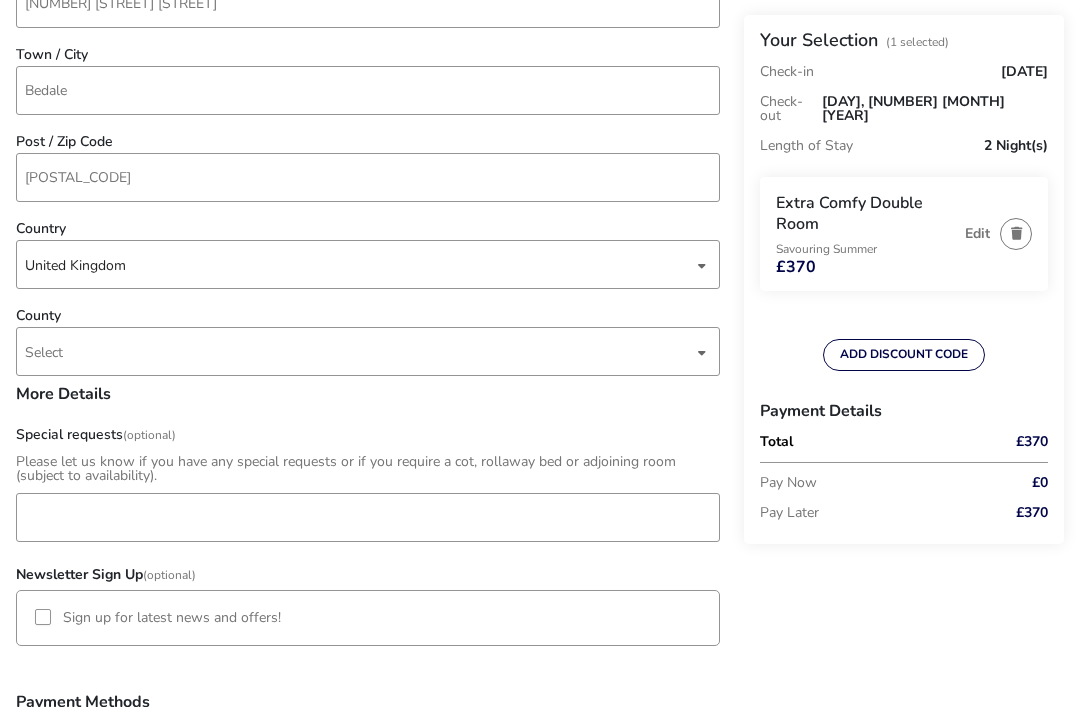 click on "Select" at bounding box center (359, 352) 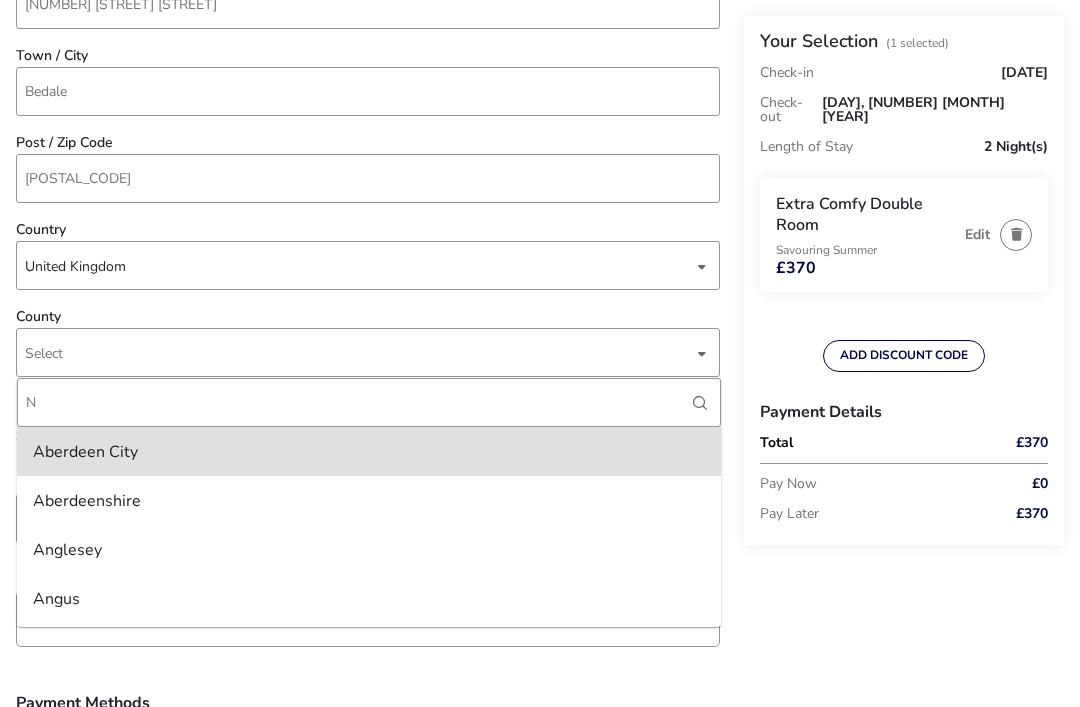 type on "Ny" 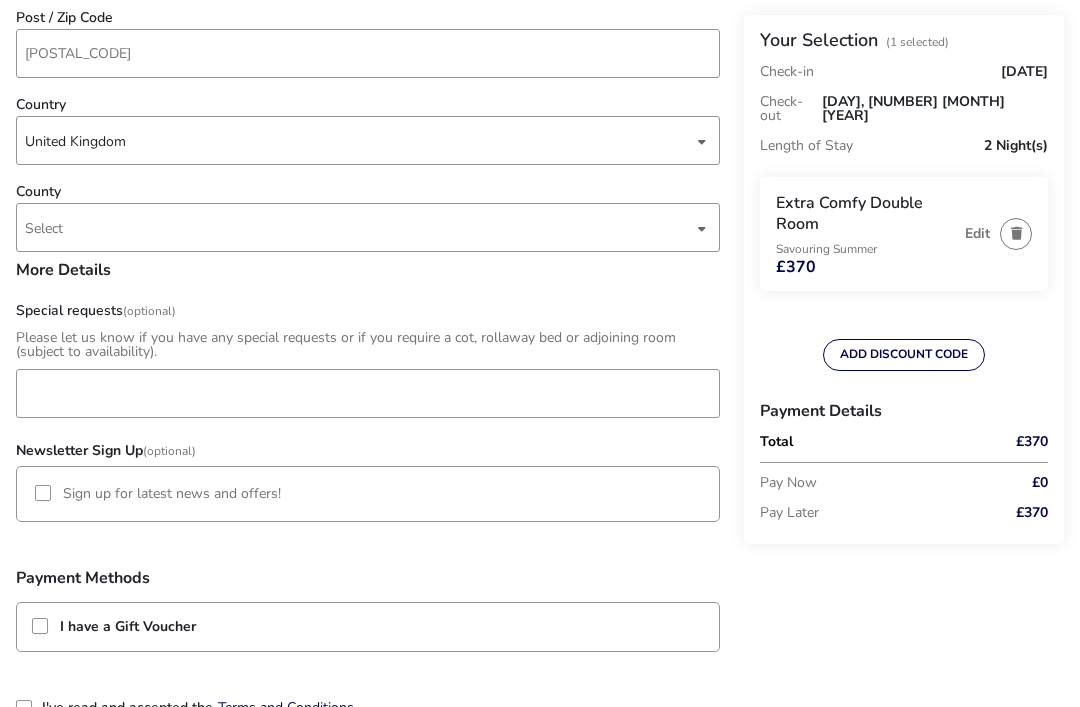 scroll, scrollTop: 1045, scrollLeft: 0, axis: vertical 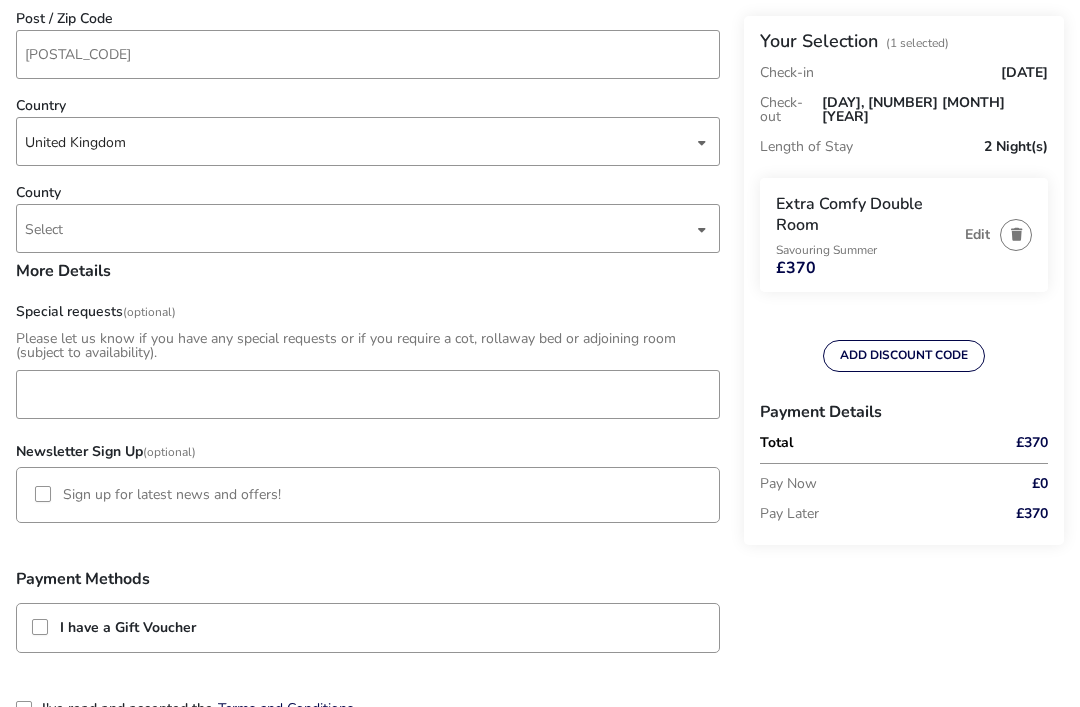 click at bounding box center (702, 229) 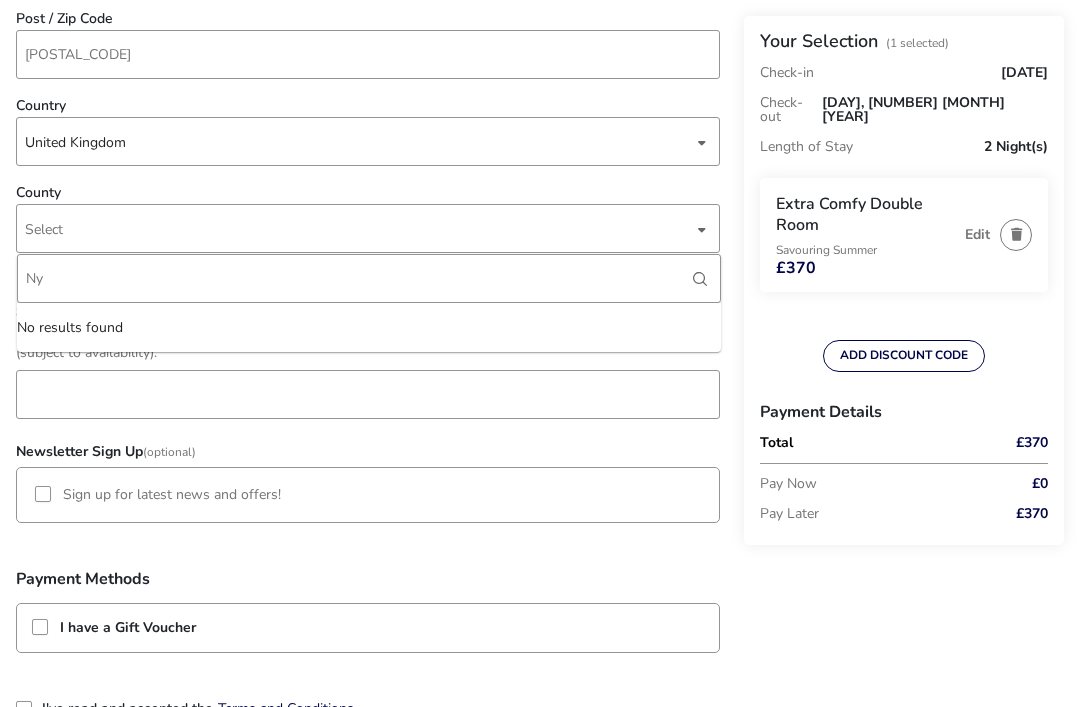 type on "N" 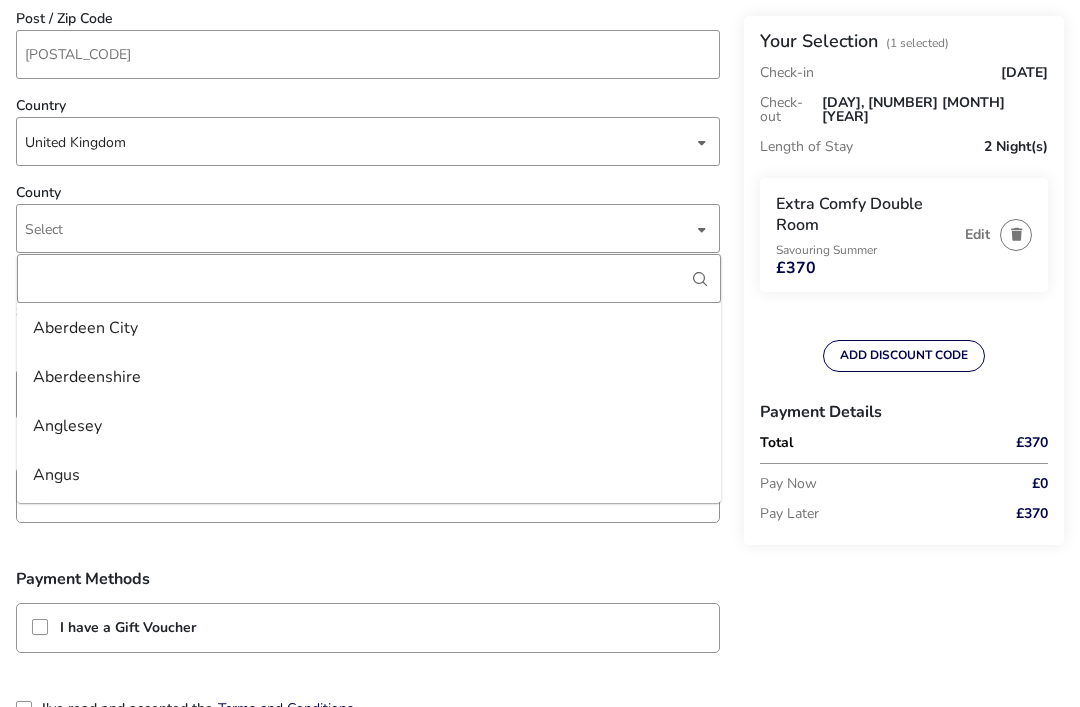 click at bounding box center [702, 229] 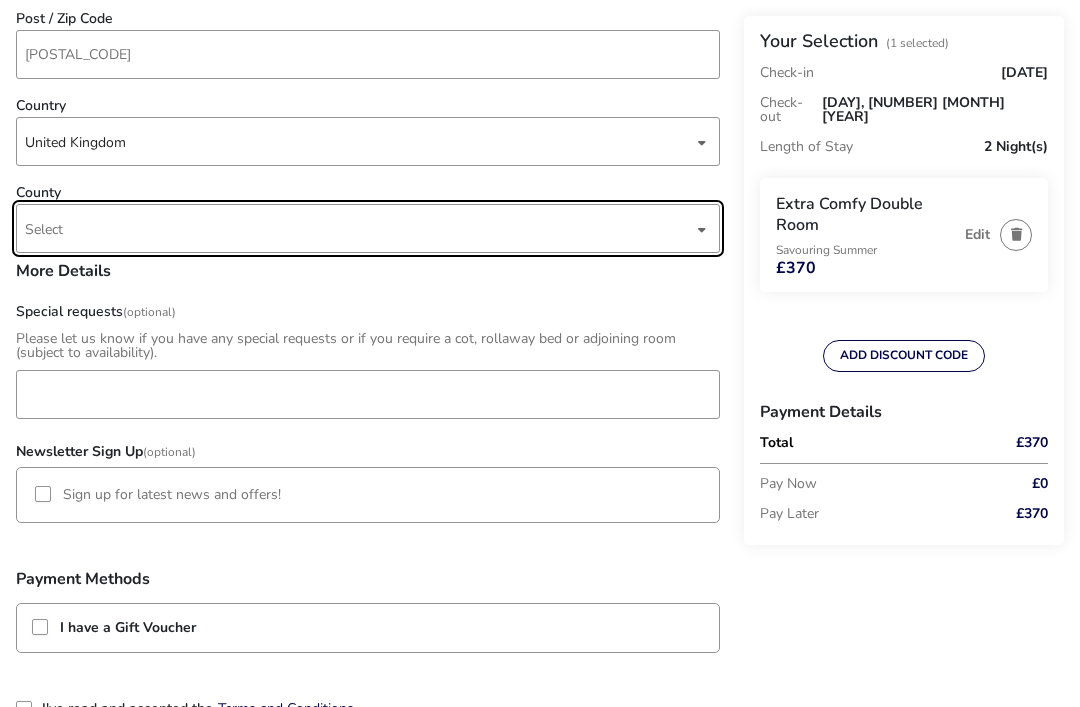 click at bounding box center (702, 229) 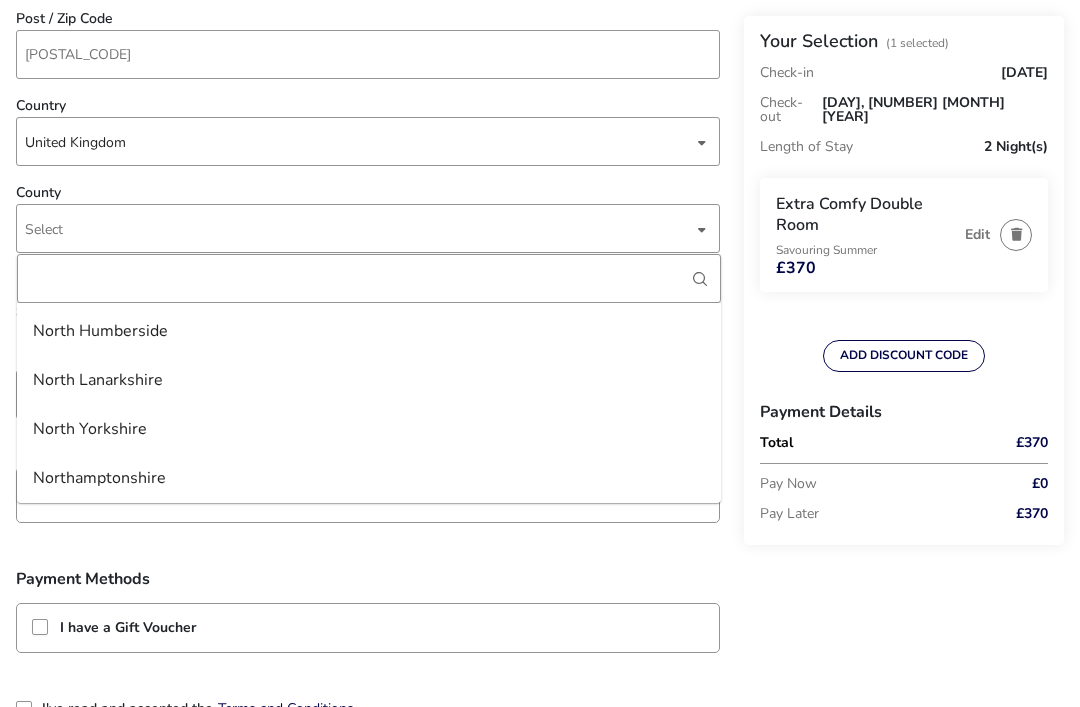 scroll, scrollTop: 3774, scrollLeft: 0, axis: vertical 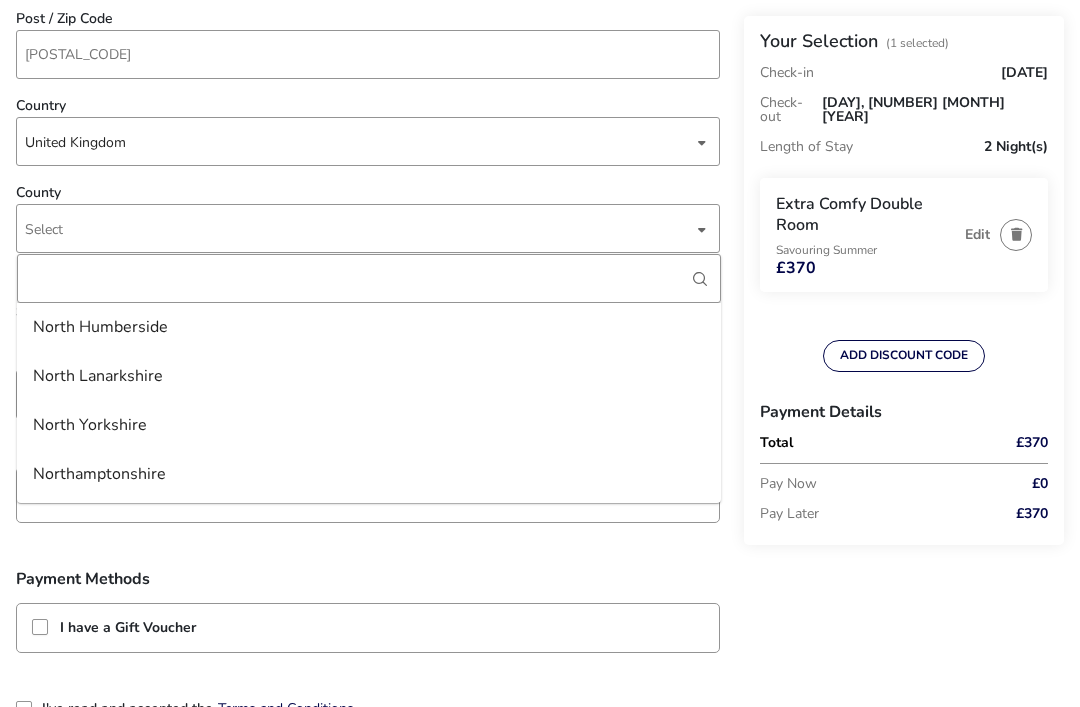 click on "North Yorkshire" at bounding box center [90, 425] 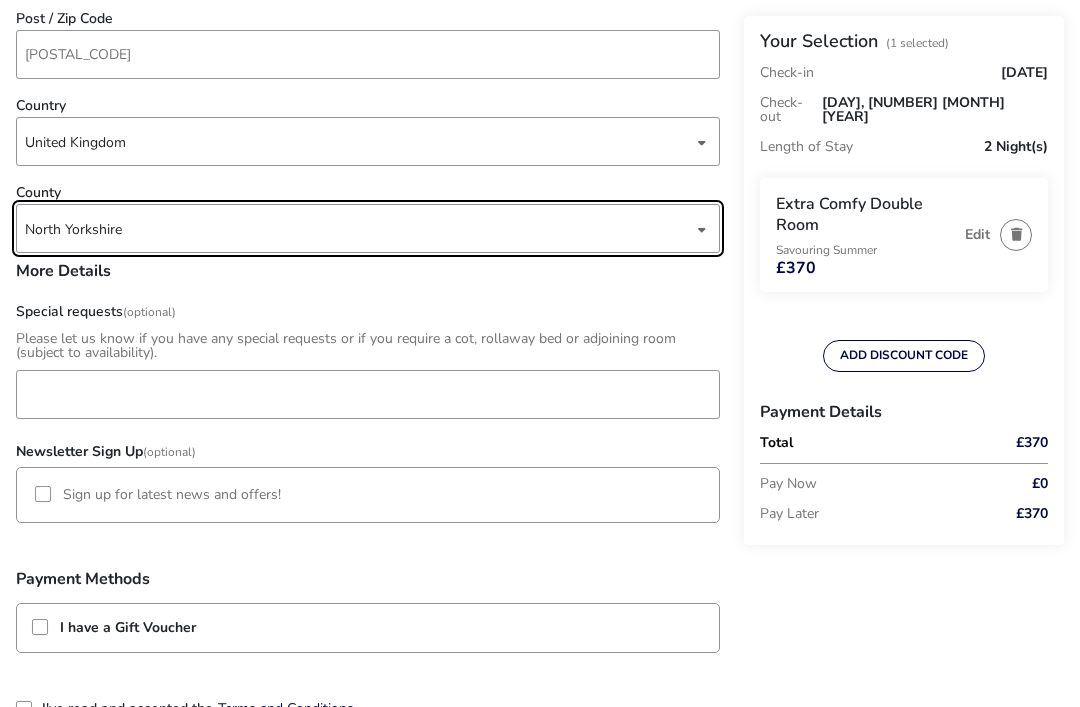 click at bounding box center [24, 709] 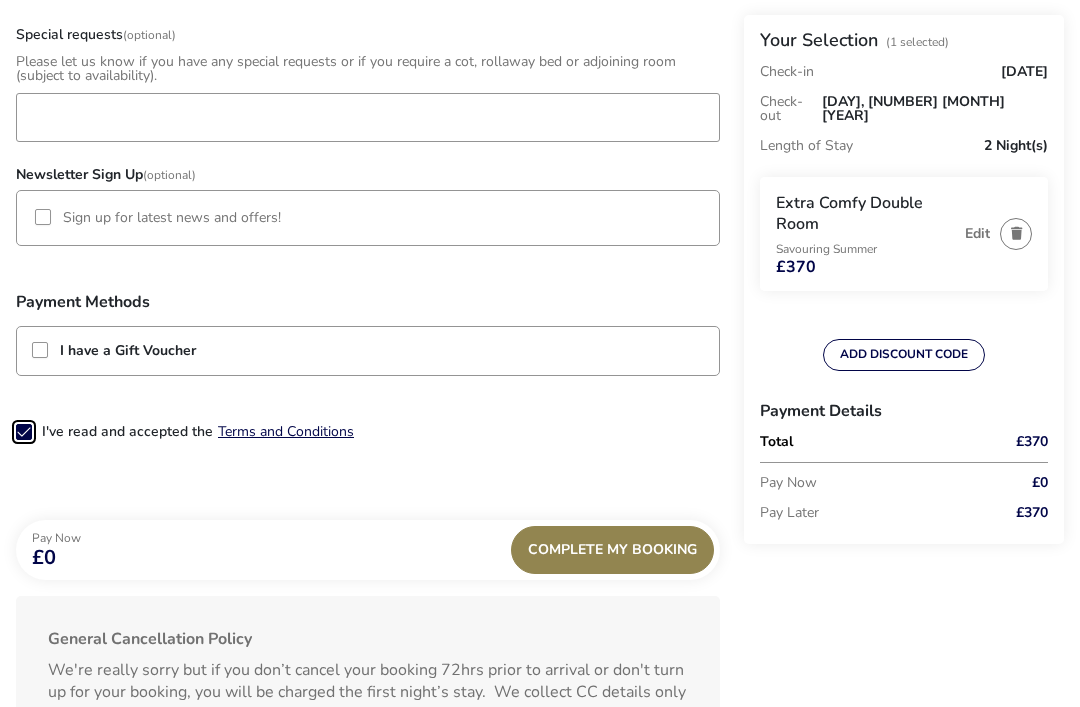 click on "Complete My Booking" at bounding box center [612, 550] 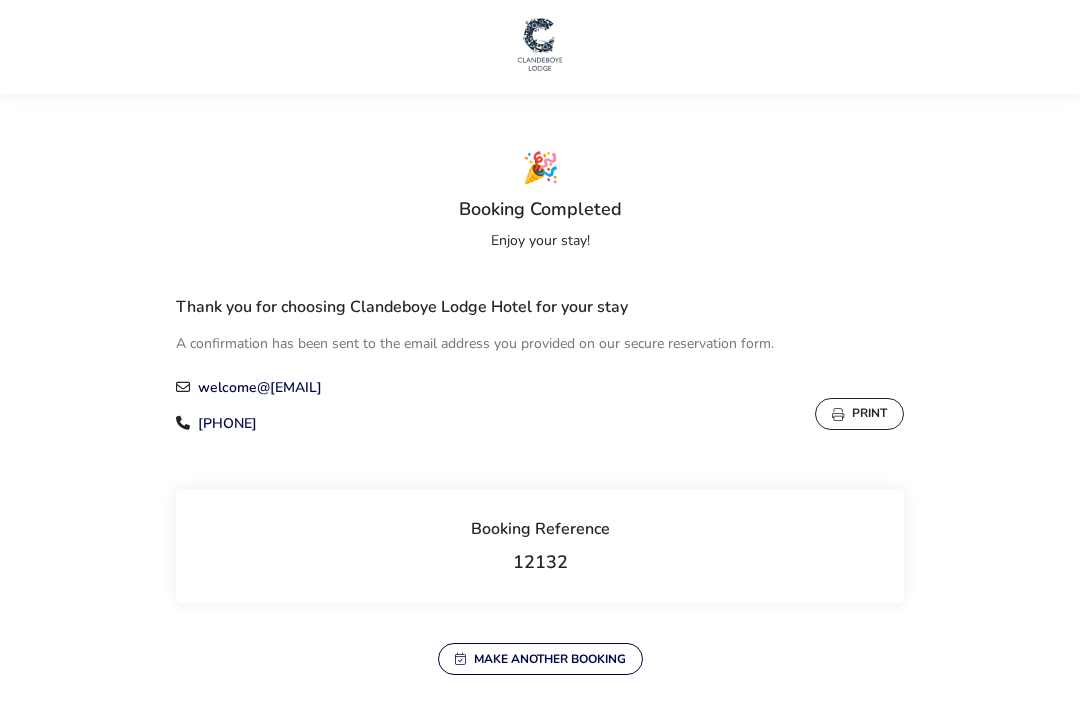 scroll, scrollTop: 0, scrollLeft: 0, axis: both 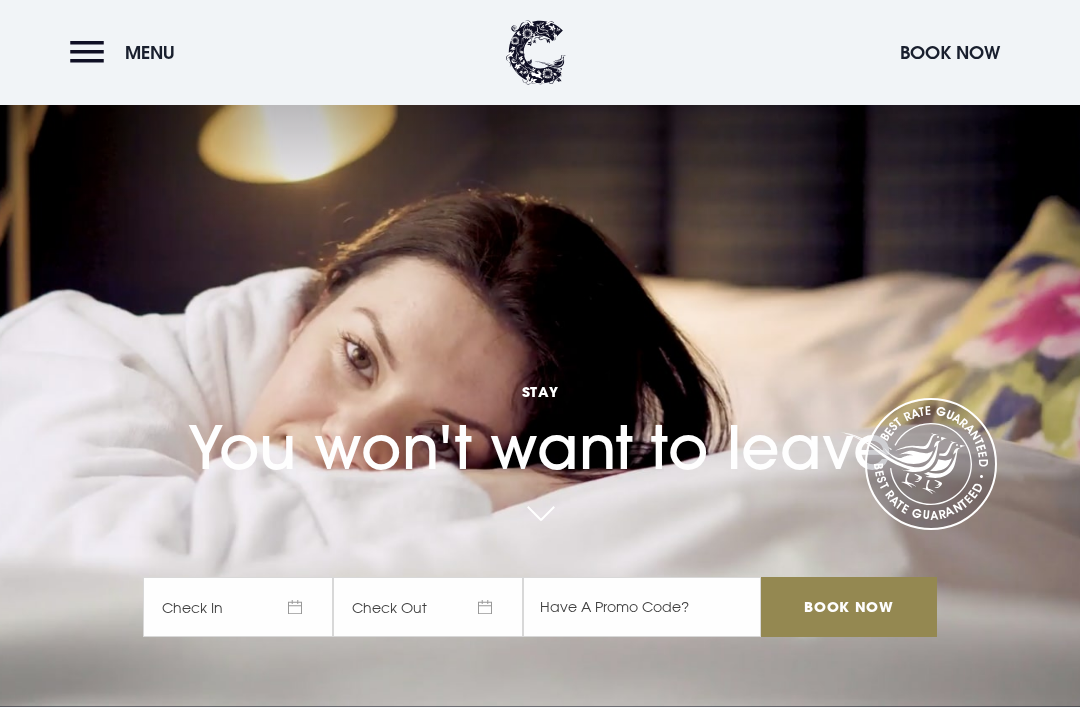 click on "Menu" at bounding box center [127, 52] 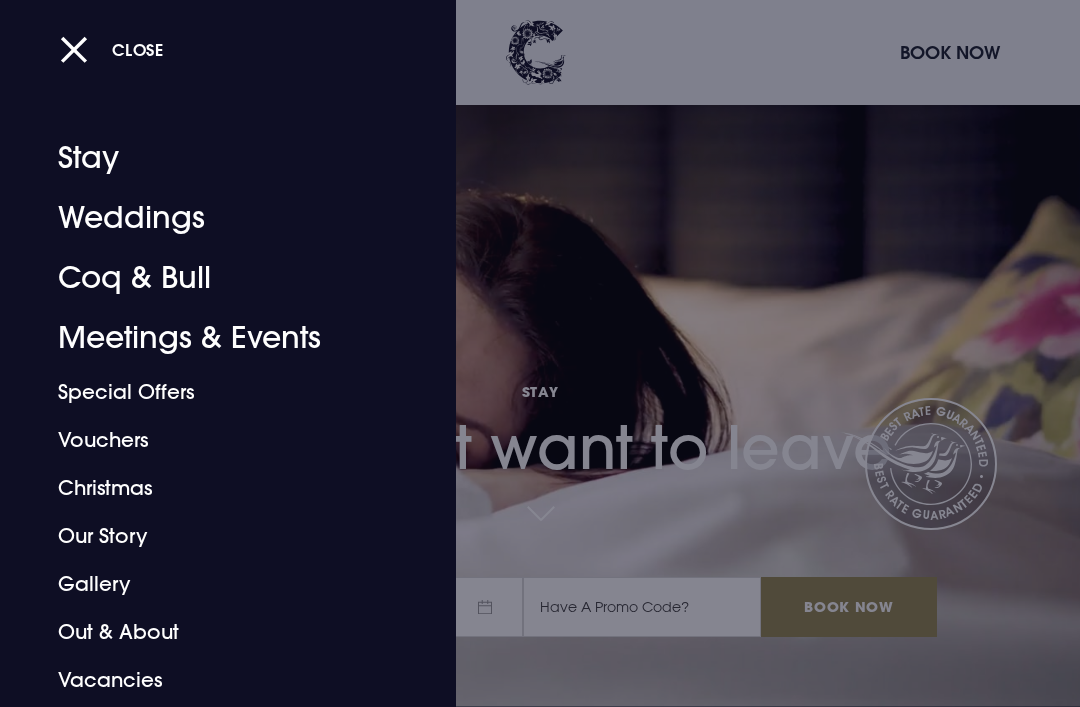 scroll, scrollTop: 0, scrollLeft: 0, axis: both 